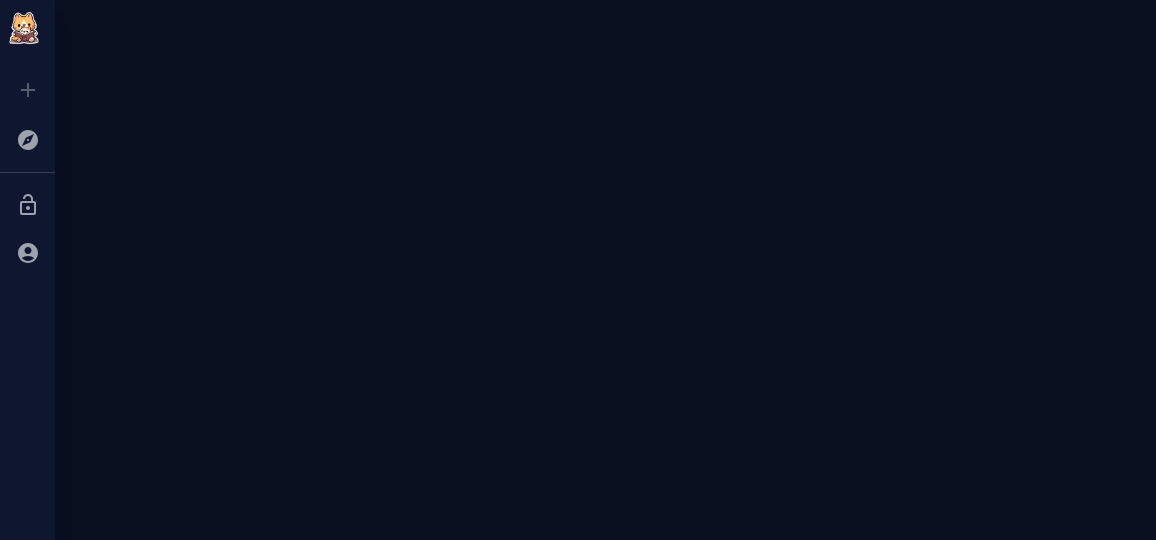 scroll, scrollTop: 0, scrollLeft: 0, axis: both 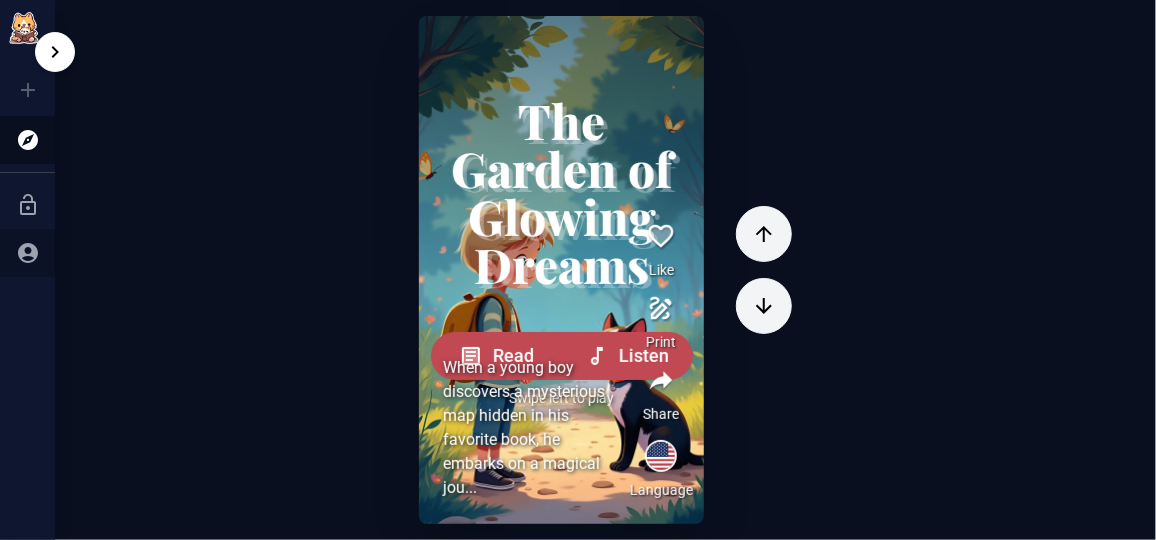 click 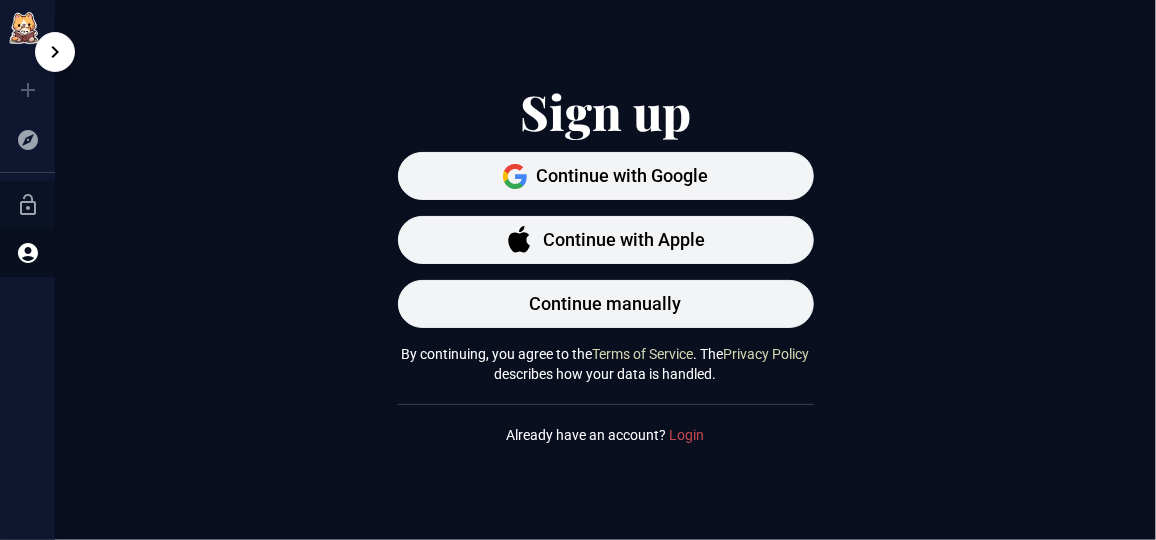 click 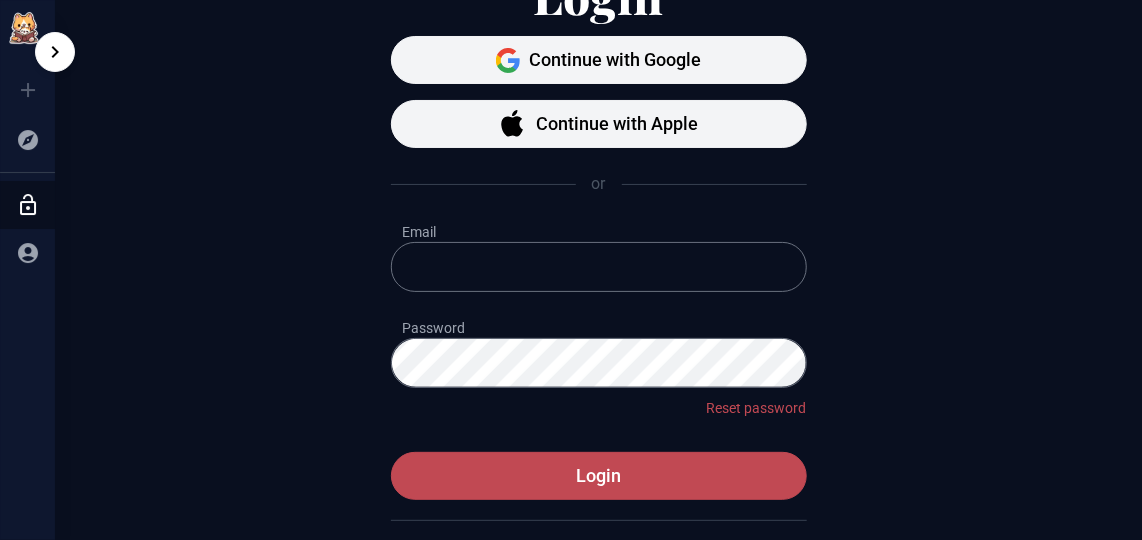 click on "Create Minitale iOS & Android App Explore Log In Signup" at bounding box center [27, 170] 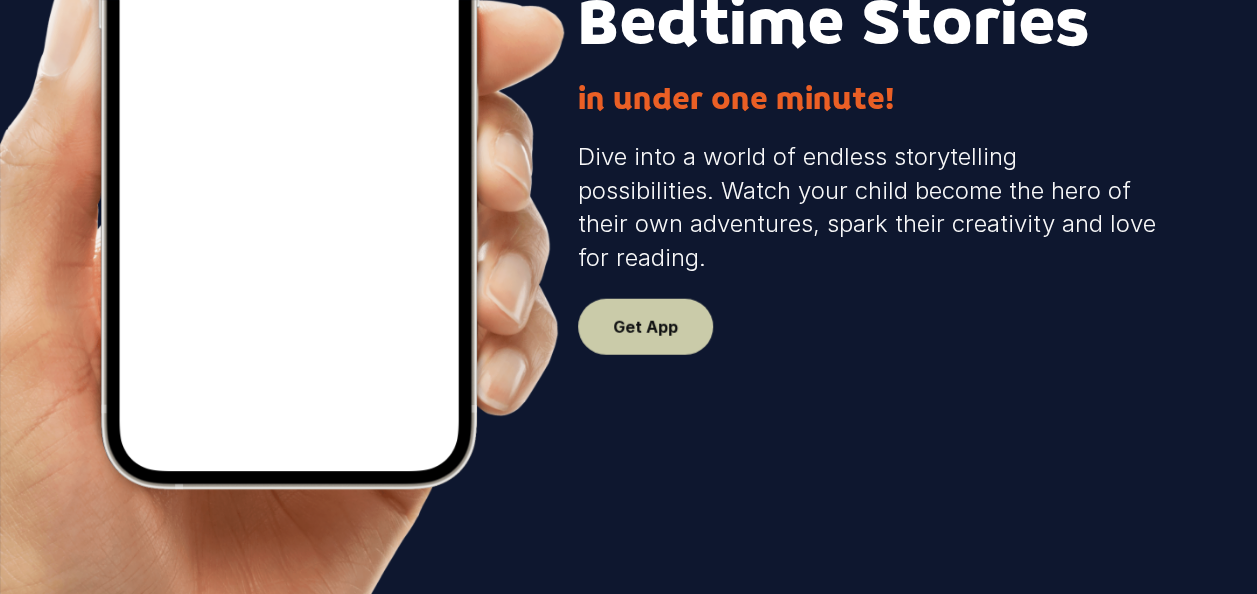 scroll, scrollTop: 500, scrollLeft: 0, axis: vertical 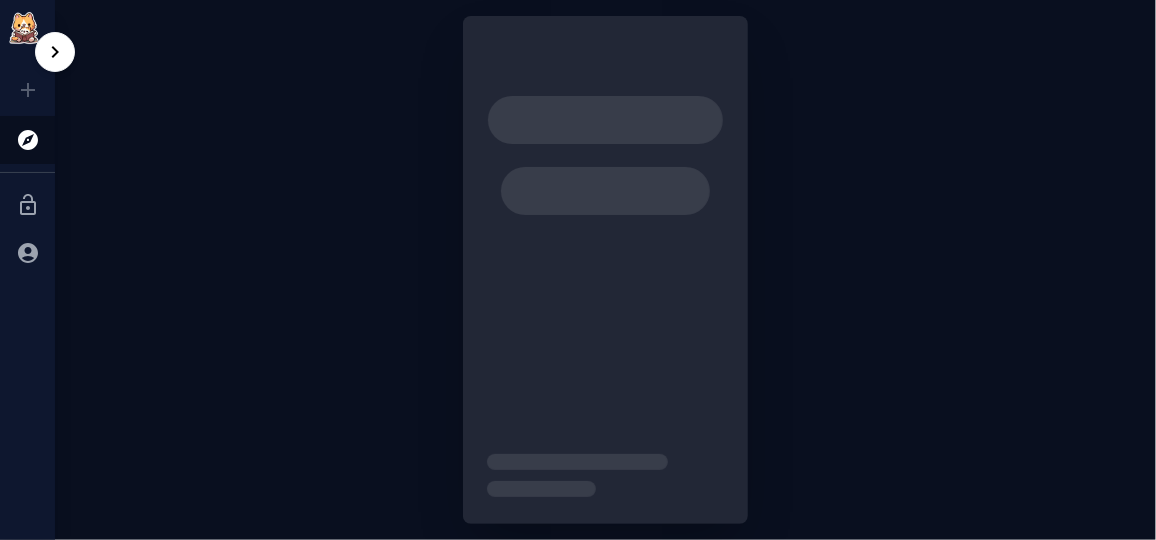 click on "Create Minitale iOS & Android App Explore Log In Signup" at bounding box center (27, 170) 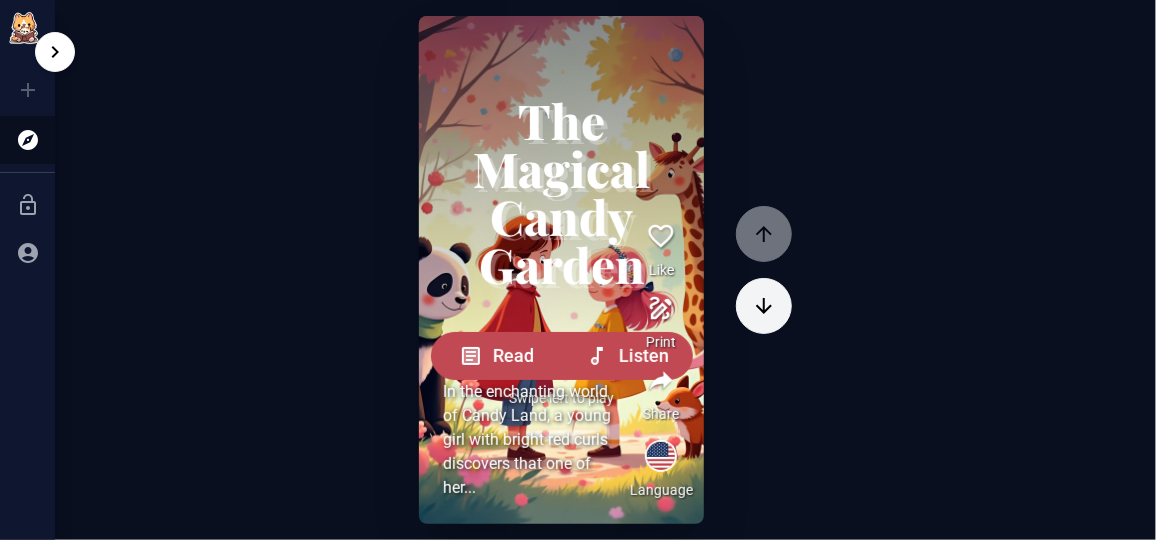 click on "Create Minitale iOS & Android App Explore Log In Signup" at bounding box center [27, 170] 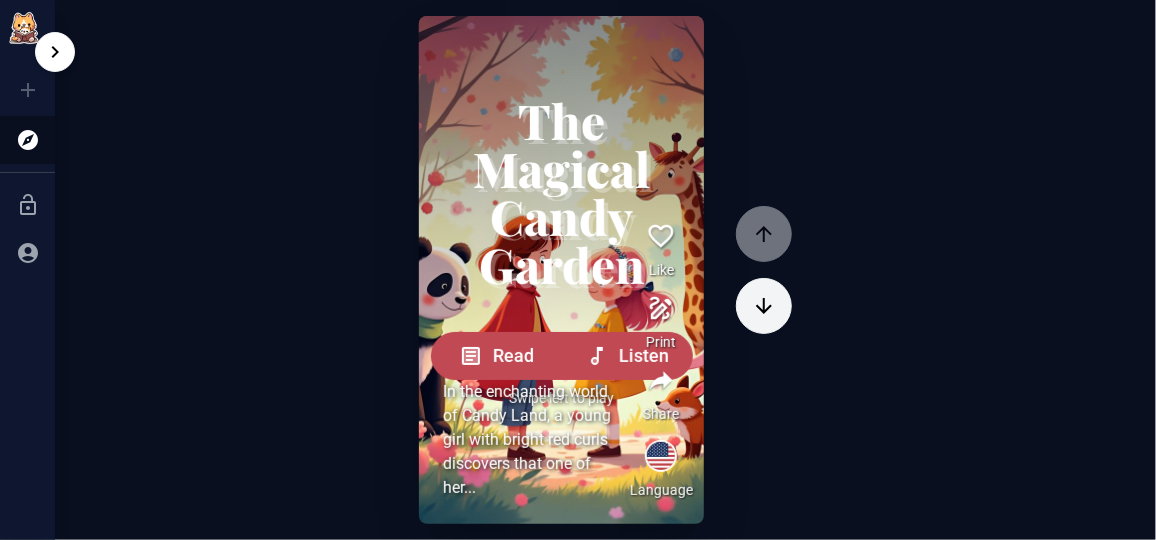 click on "Create Minitale iOS & Android App Explore Log In Signup" at bounding box center [27, 170] 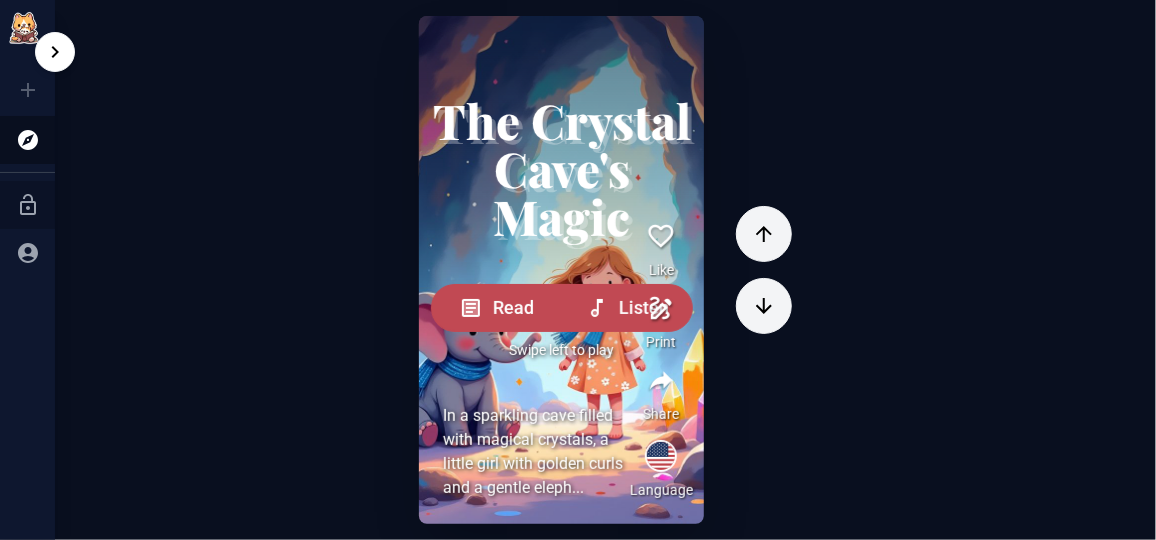 click 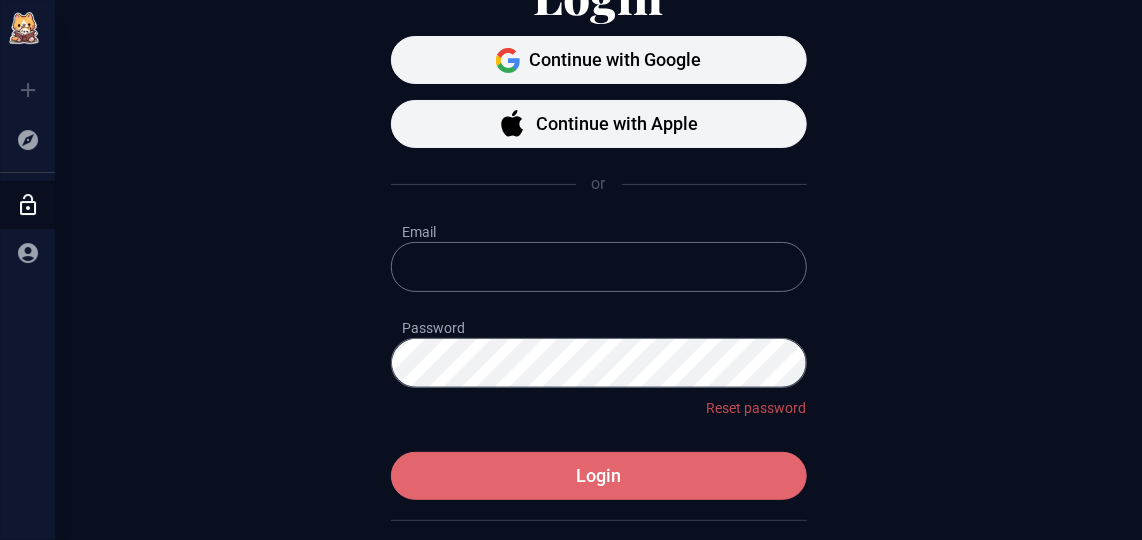 click on "Login" at bounding box center (598, 476) 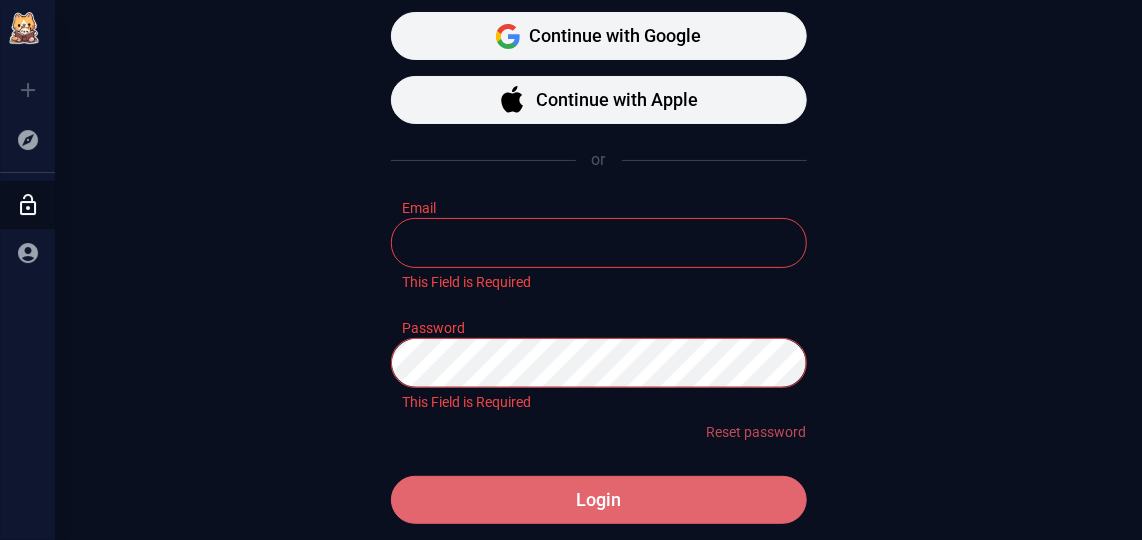 click on "Login" at bounding box center (599, 500) 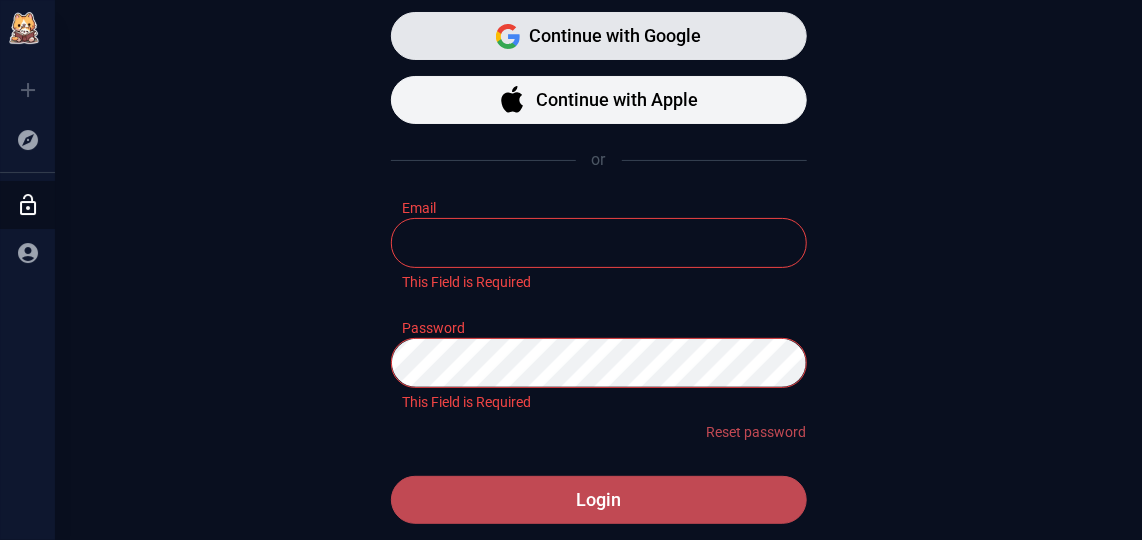 click on "Continue with Google" at bounding box center (616, 36) 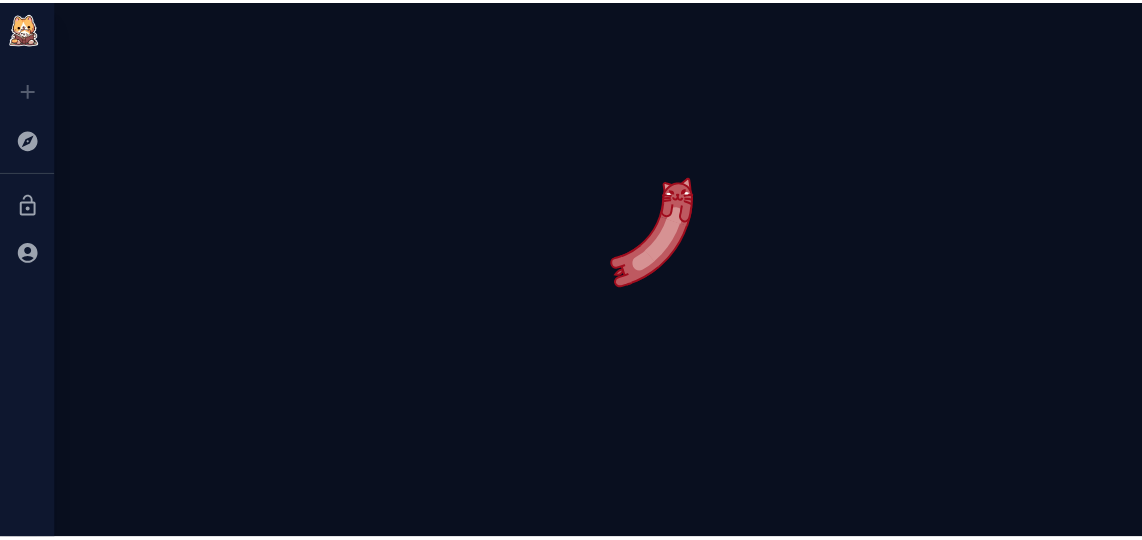 scroll, scrollTop: 0, scrollLeft: 0, axis: both 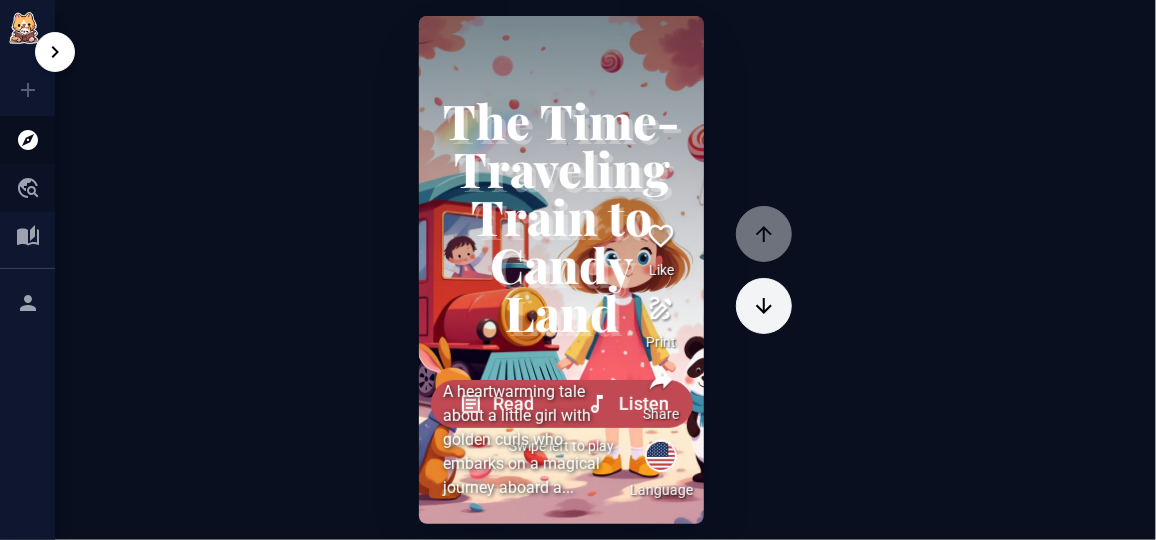 click 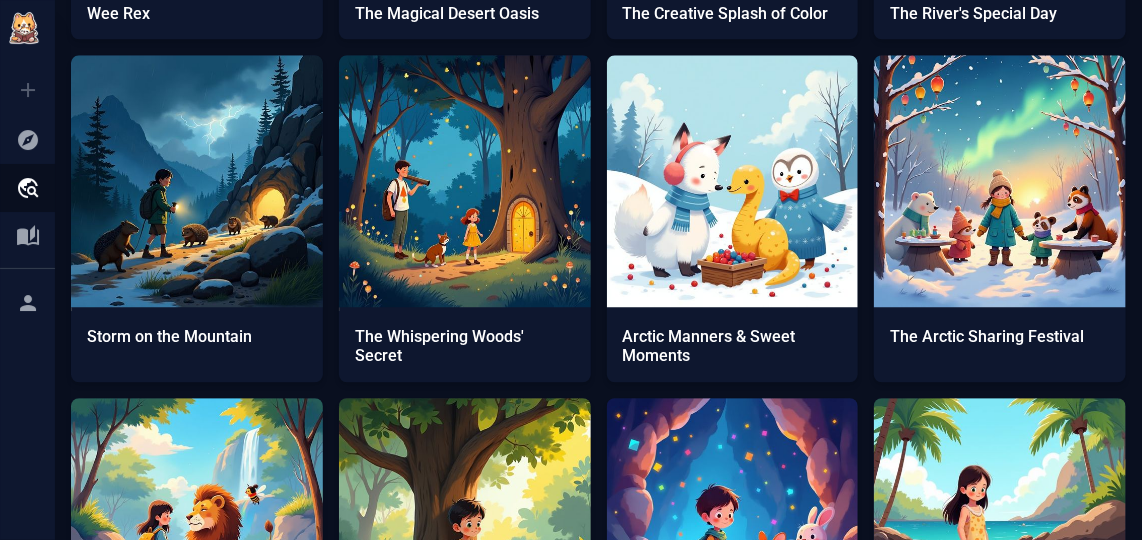 scroll, scrollTop: 1999, scrollLeft: 0, axis: vertical 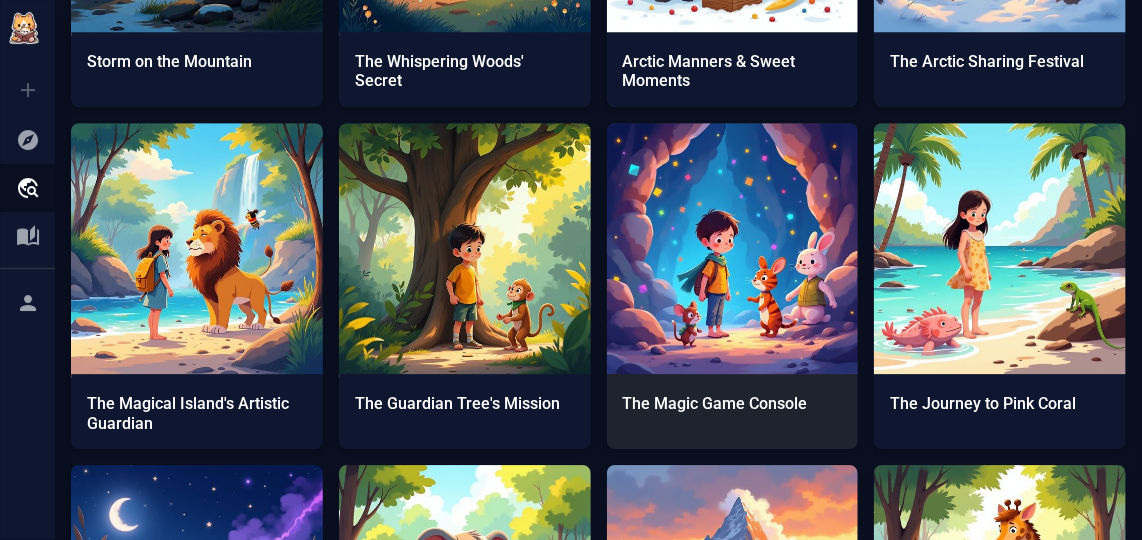 click at bounding box center (733, 249) 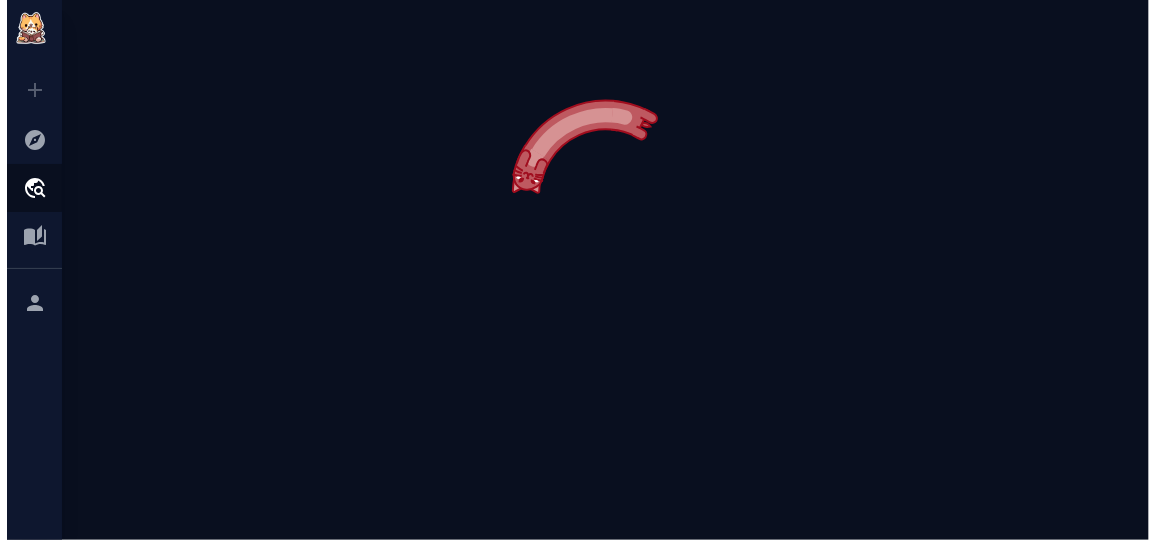 scroll, scrollTop: 0, scrollLeft: 0, axis: both 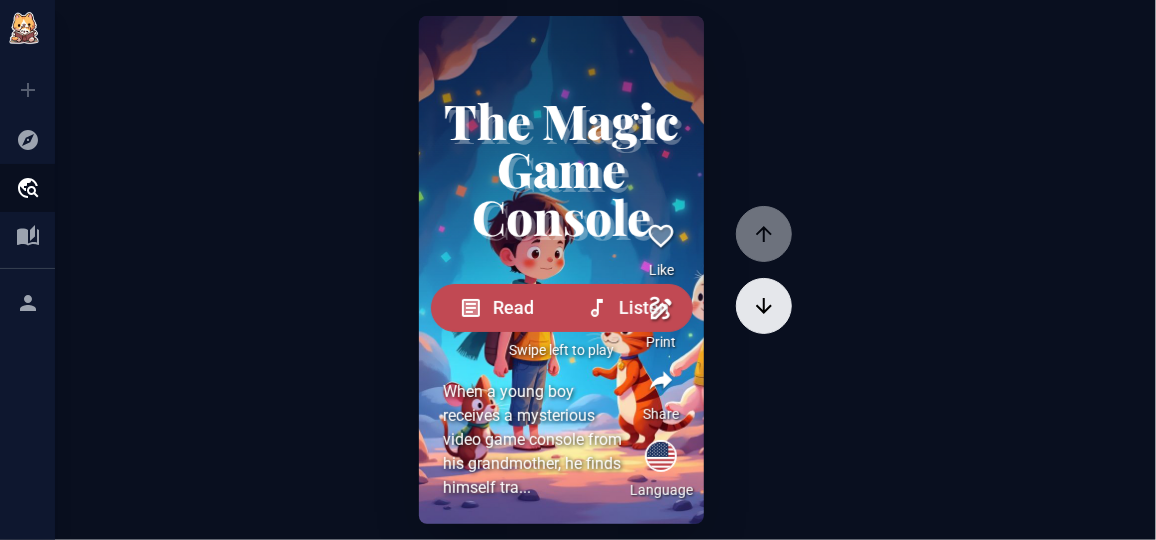 click 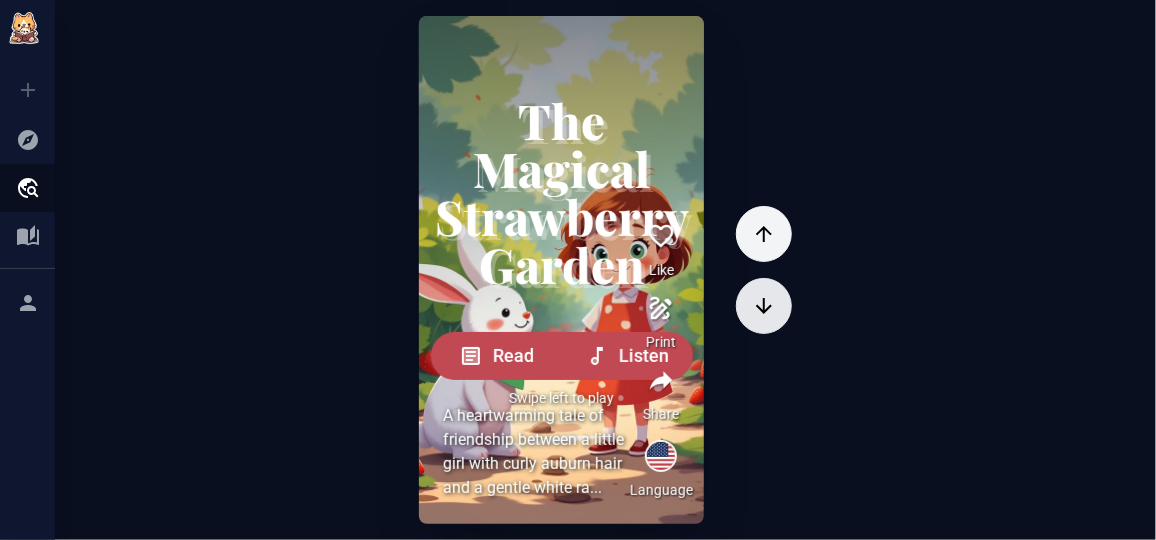 click 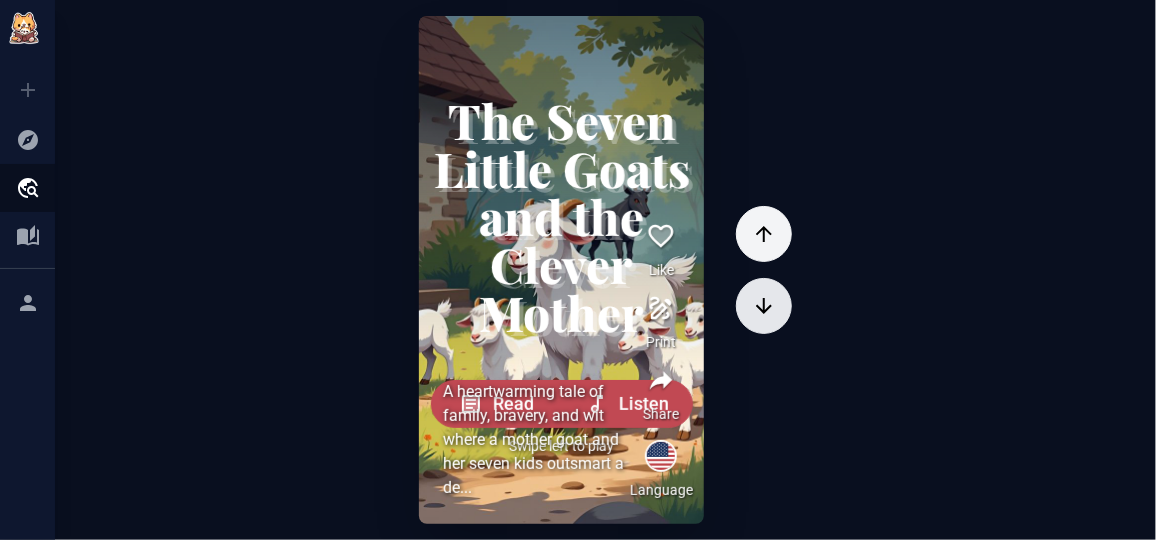 click 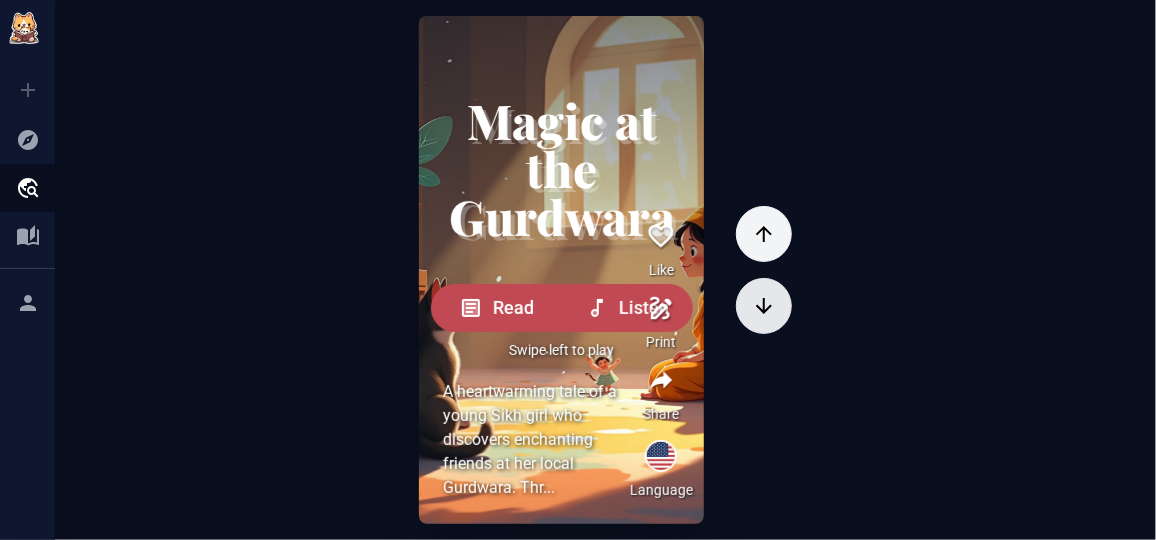 click 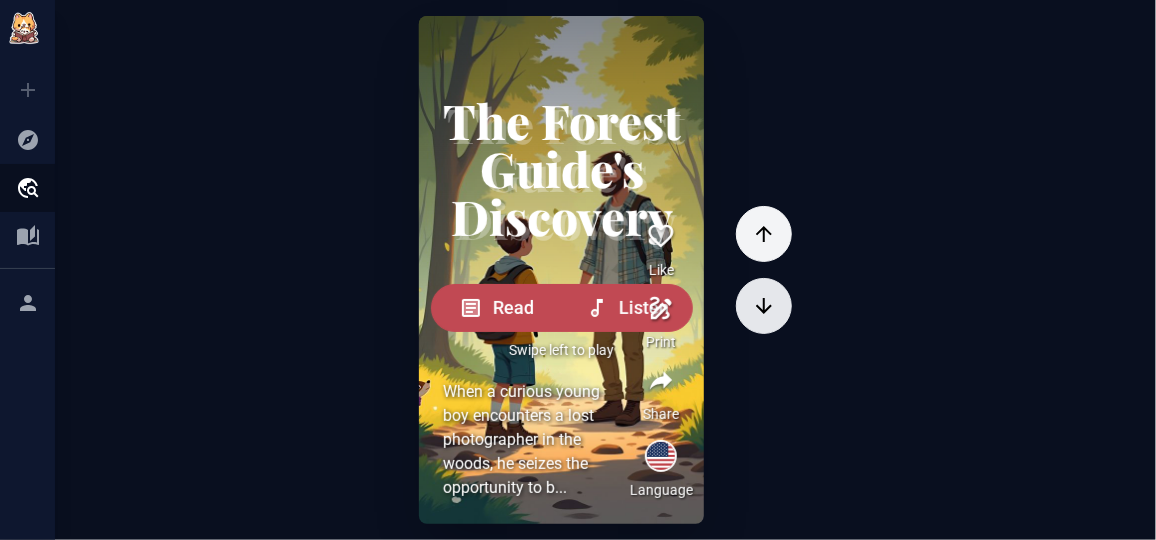 click 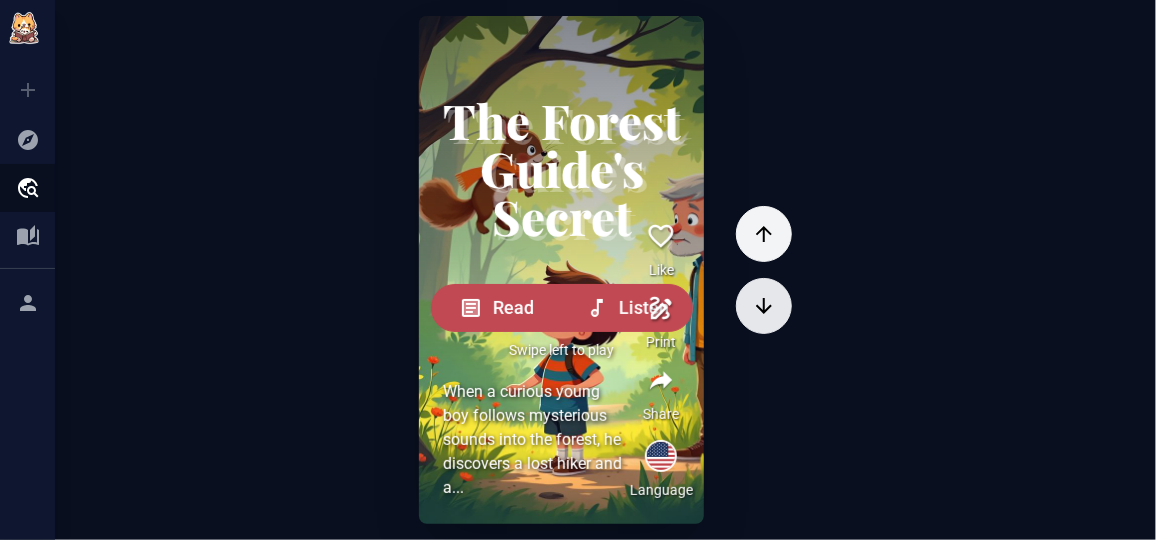 click 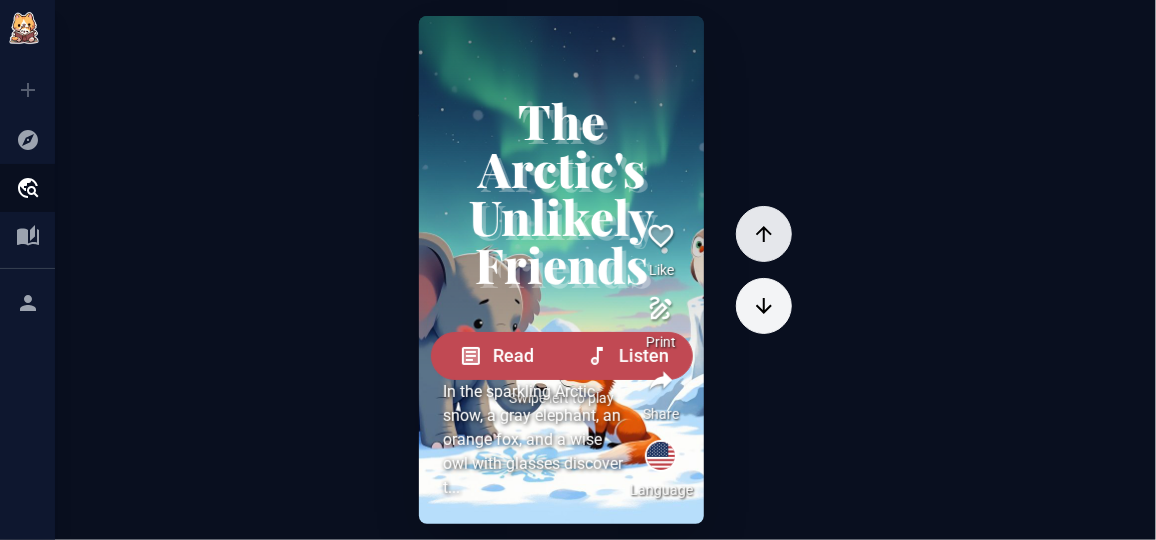 click 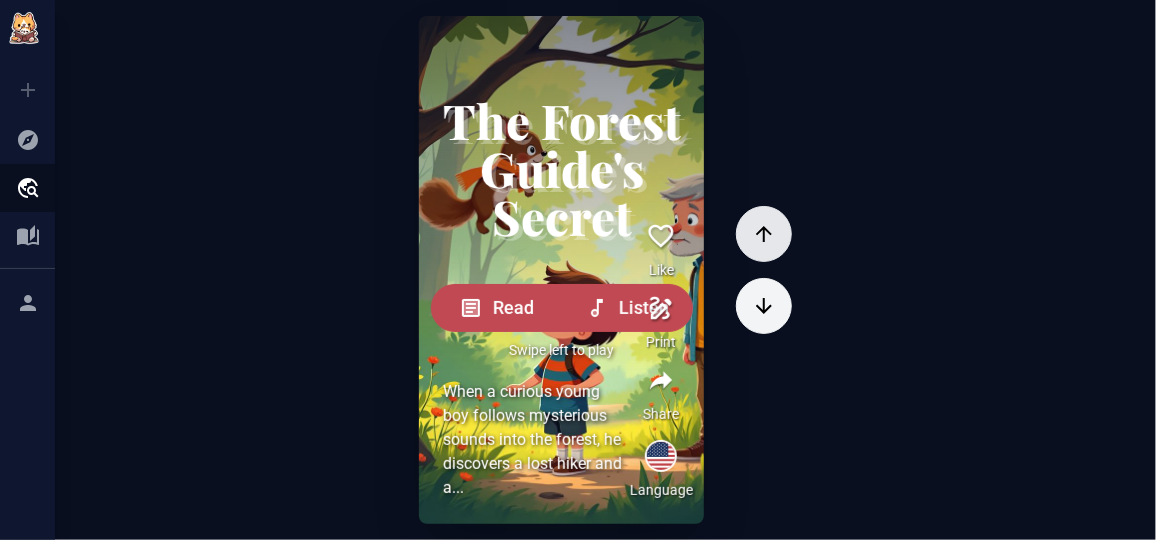 click 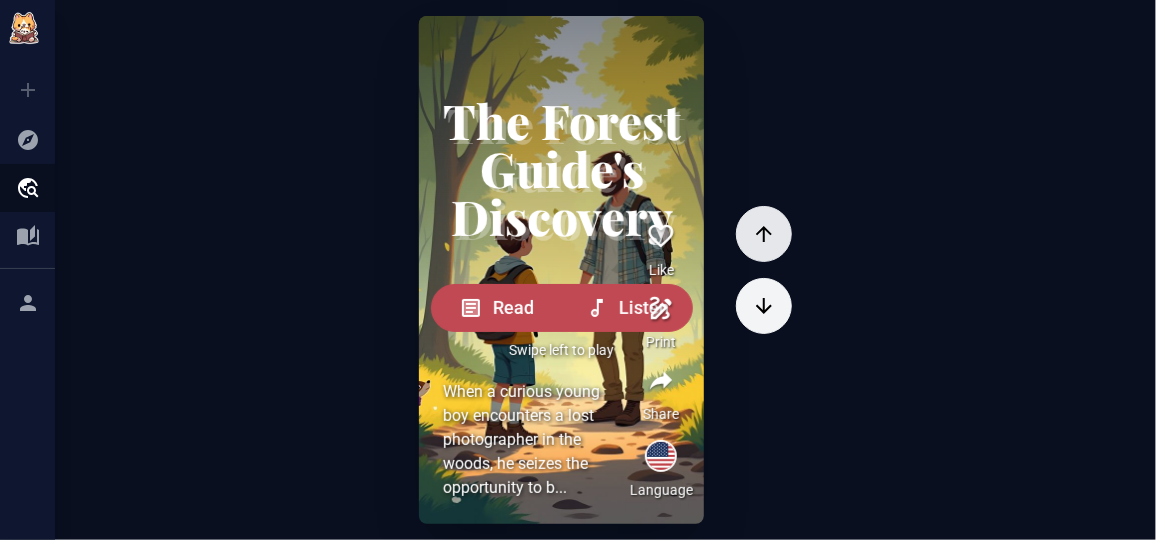 click 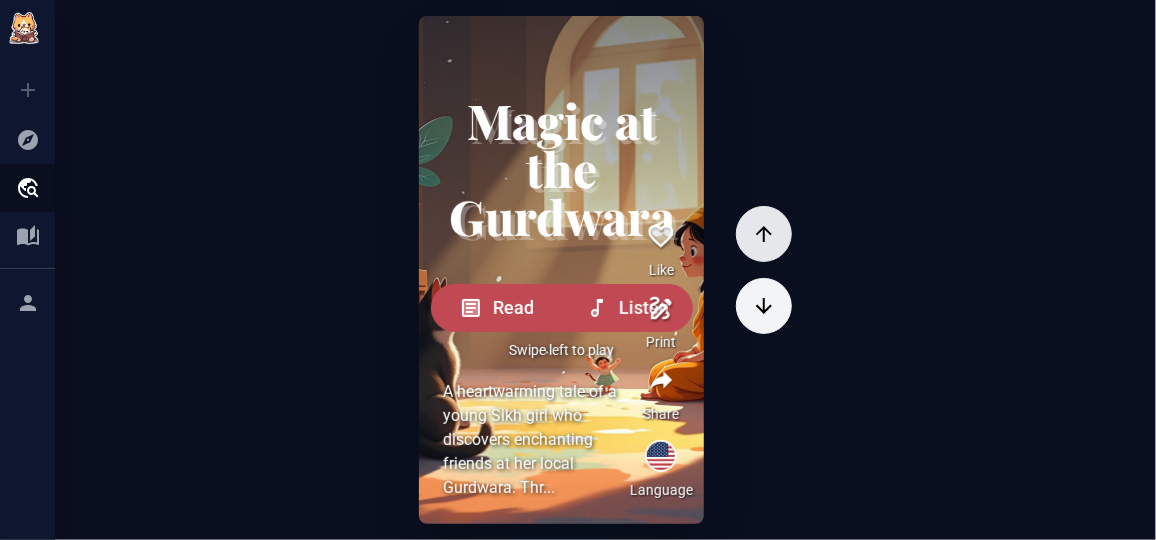 click 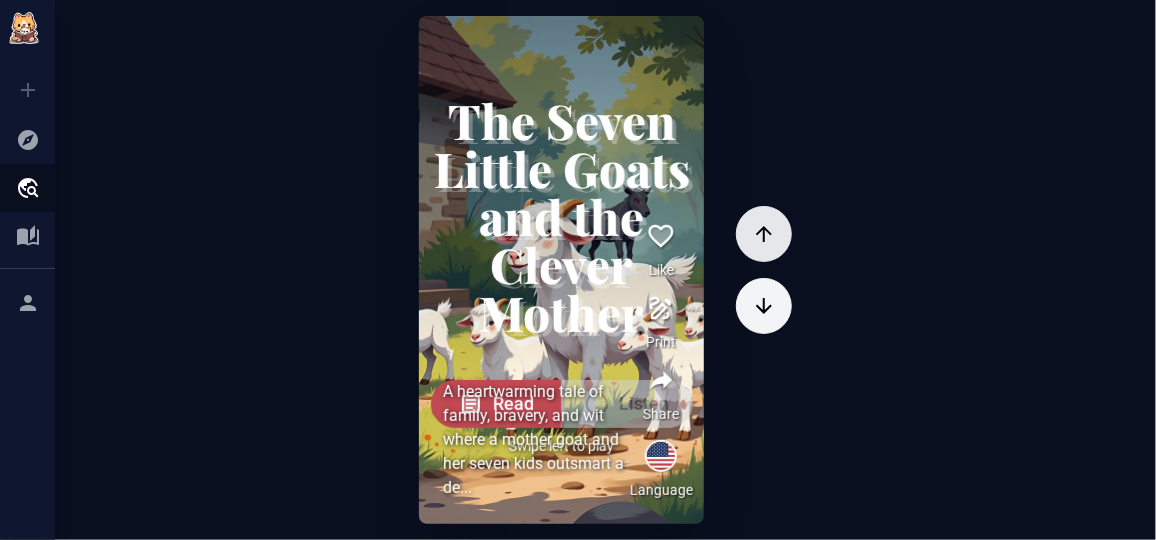 click at bounding box center (764, 234) 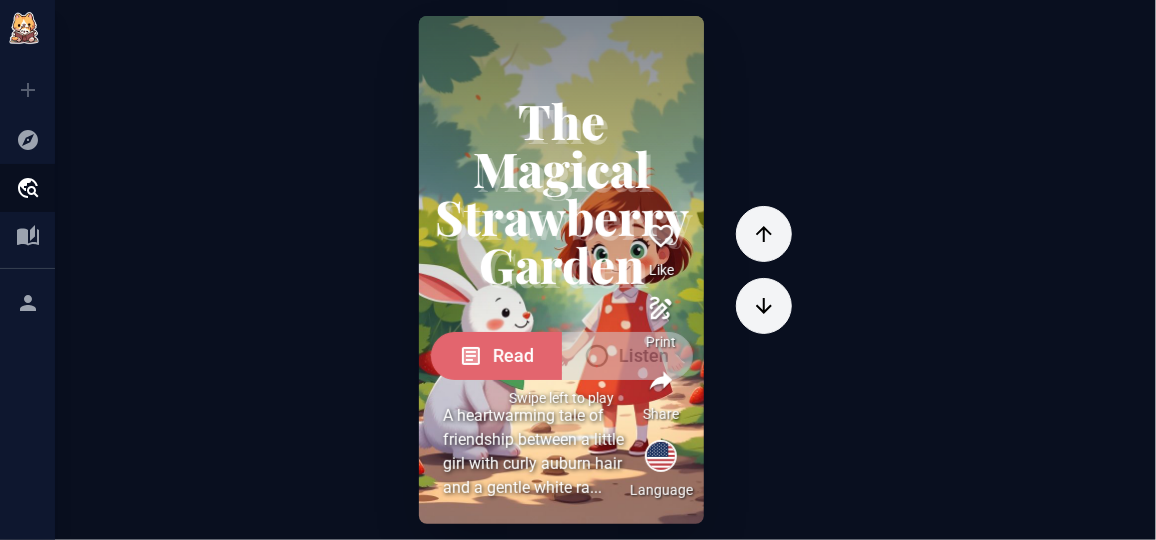 click 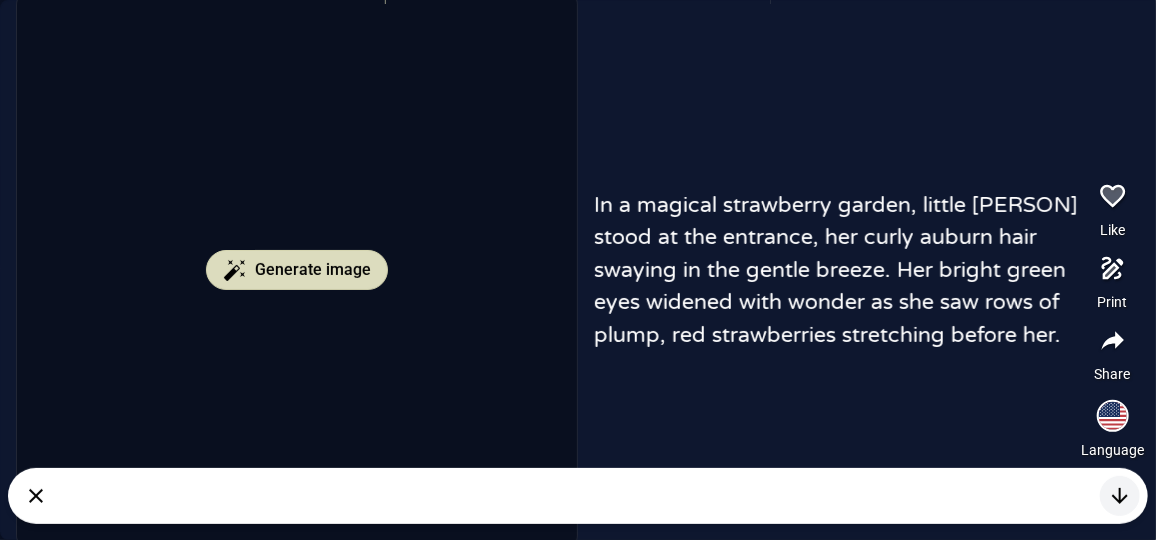 click on "Generate image" at bounding box center (297, 270) 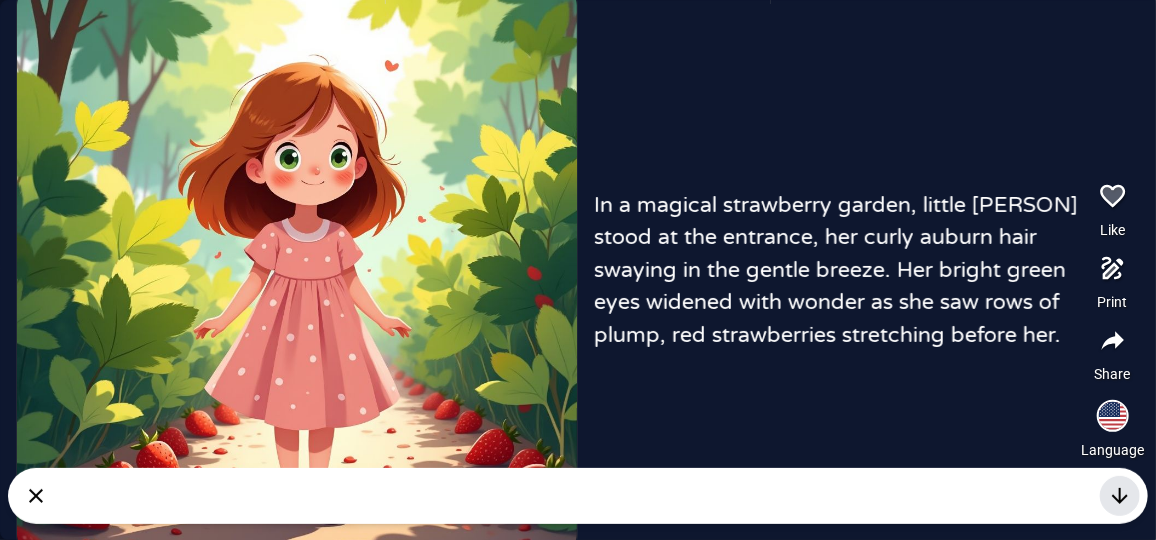 click 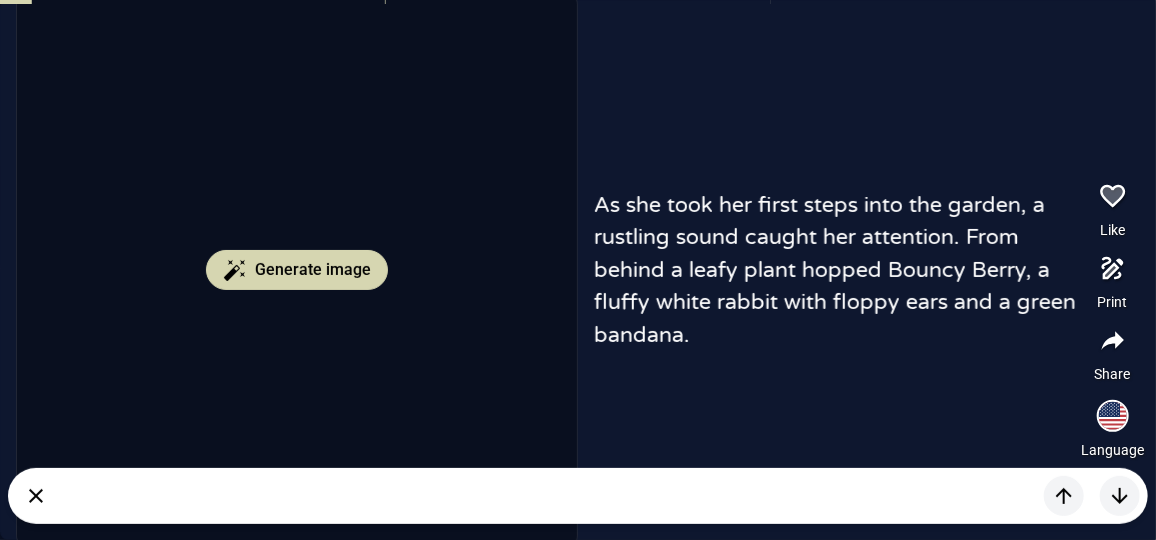 click on "Generate image" at bounding box center (297, 270) 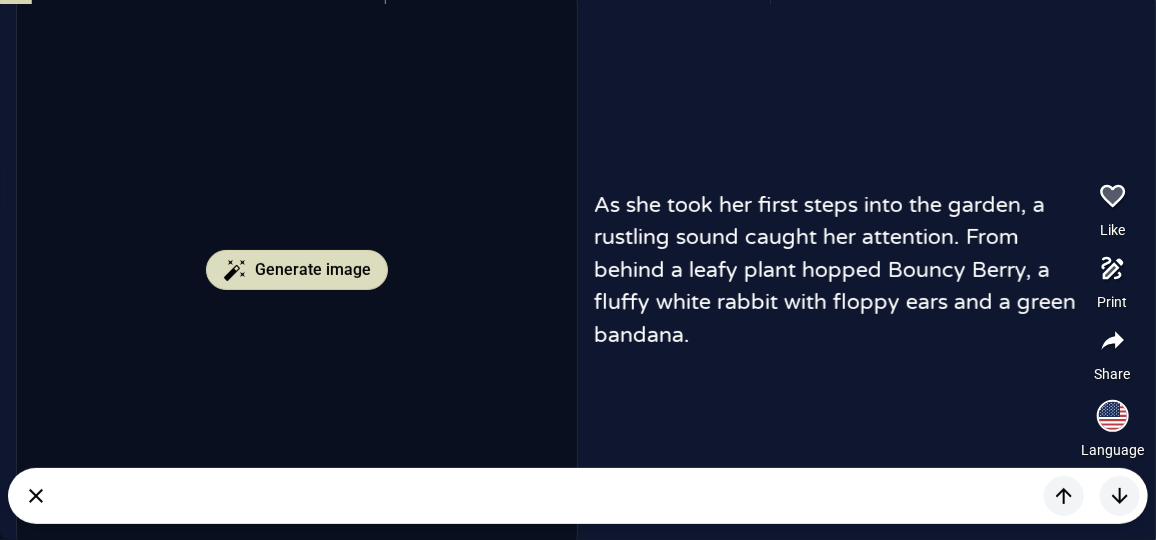 click on "Generate image" at bounding box center [313, 270] 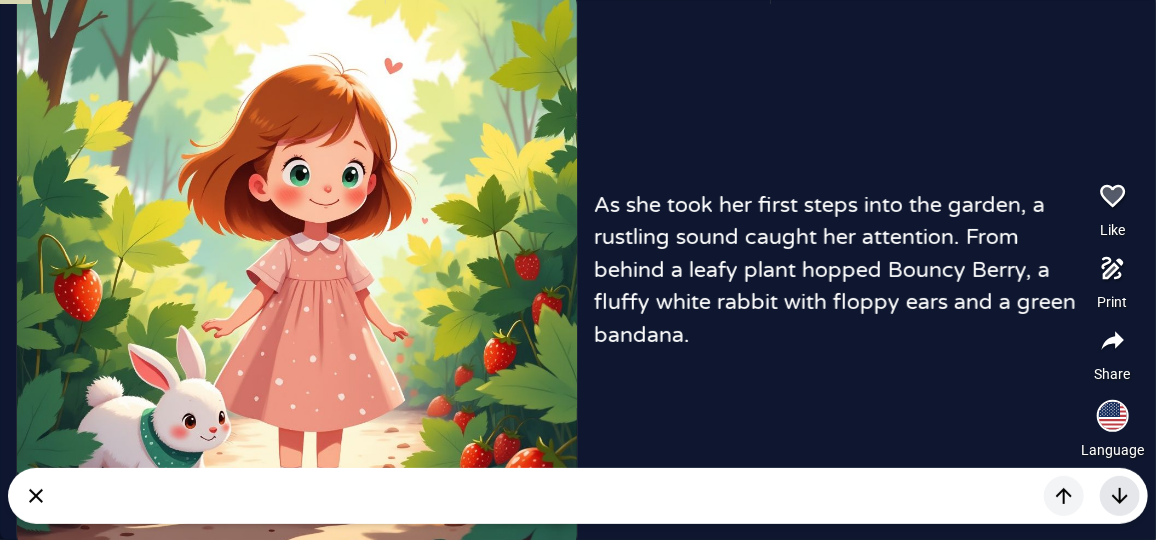 click 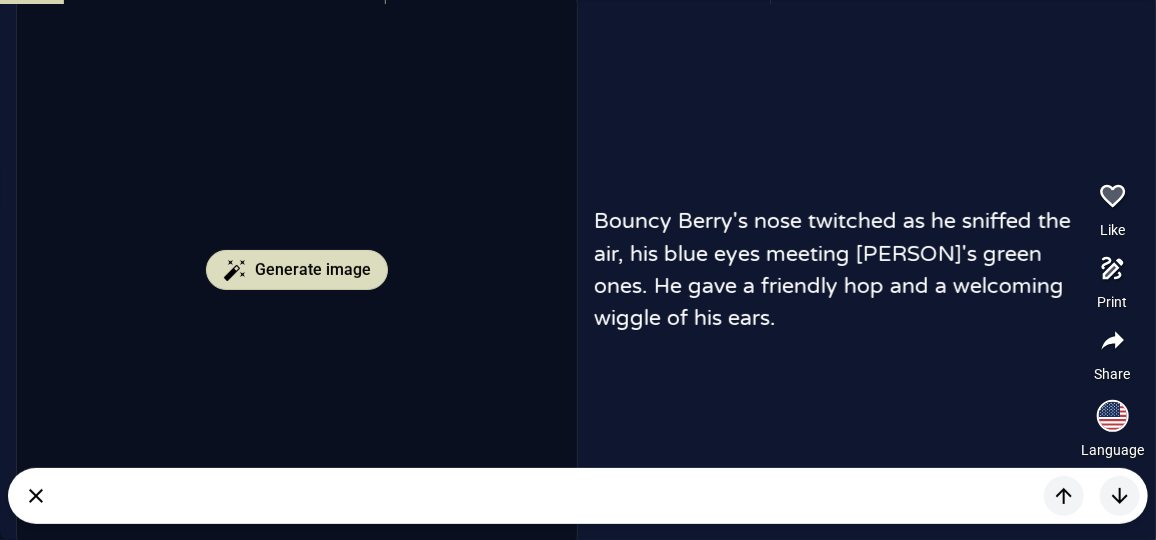 click on "Generate image" at bounding box center [297, 270] 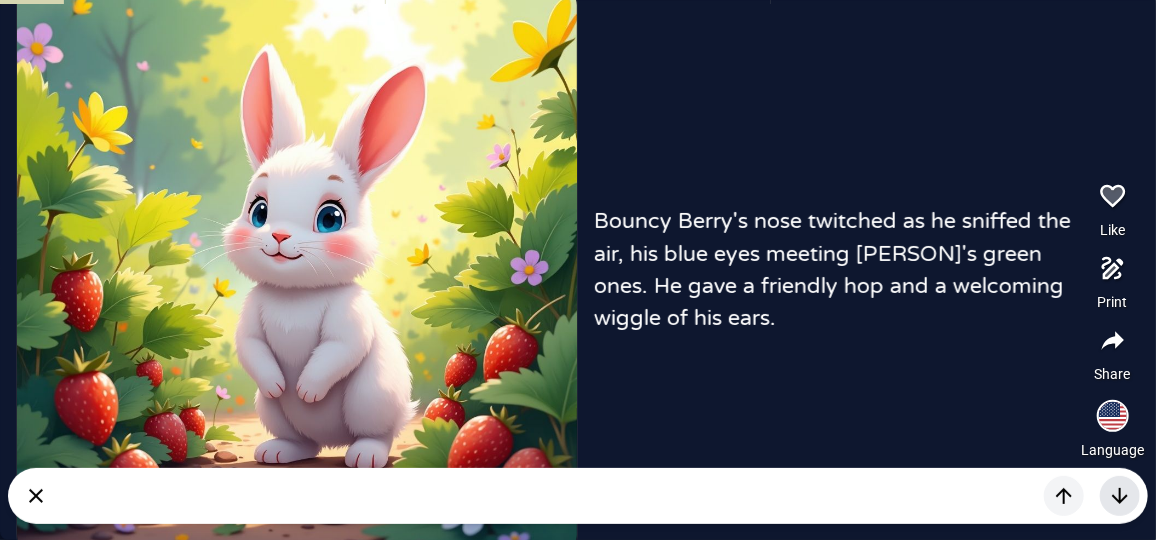 click 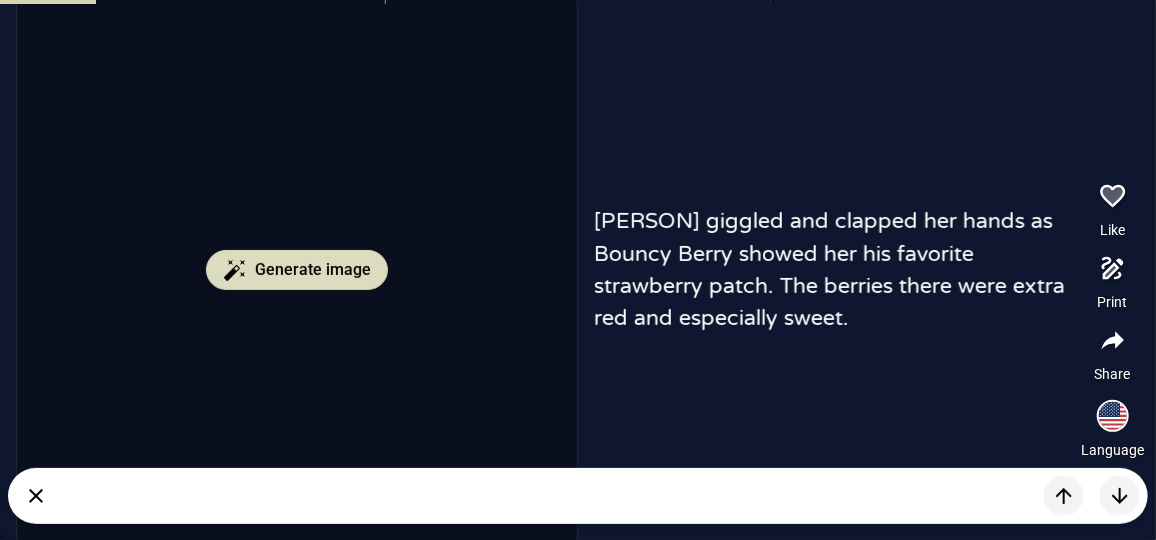 click on "Generate image" at bounding box center [313, 270] 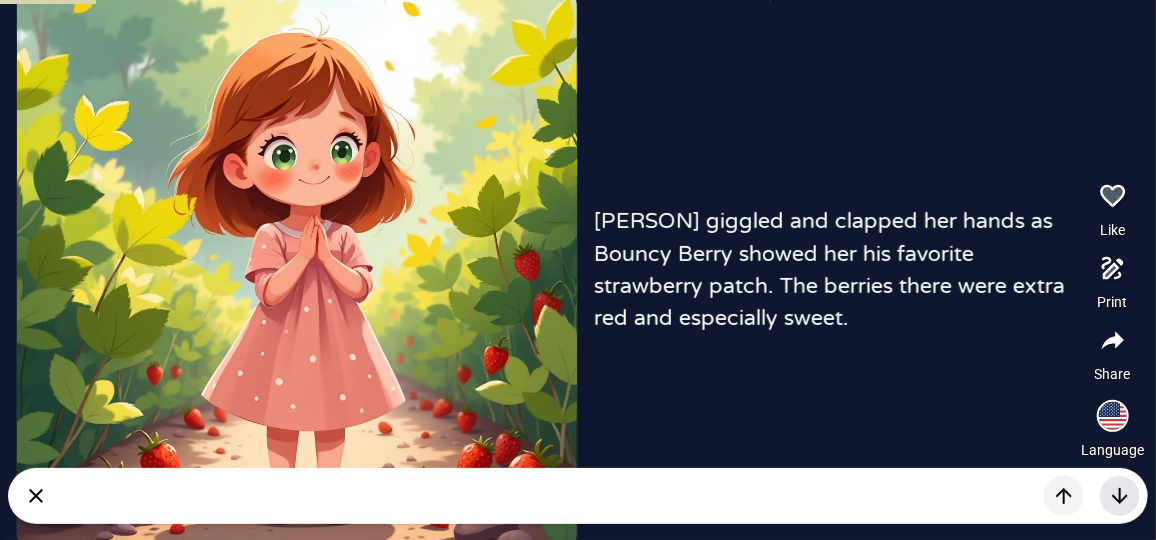 click 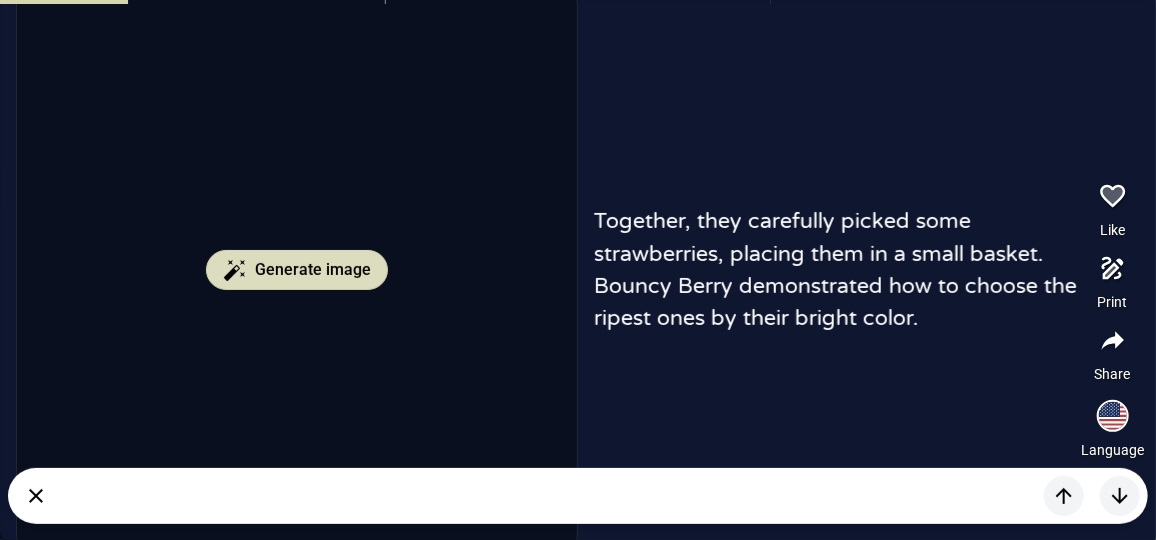 click on "Generate image" at bounding box center (297, 270) 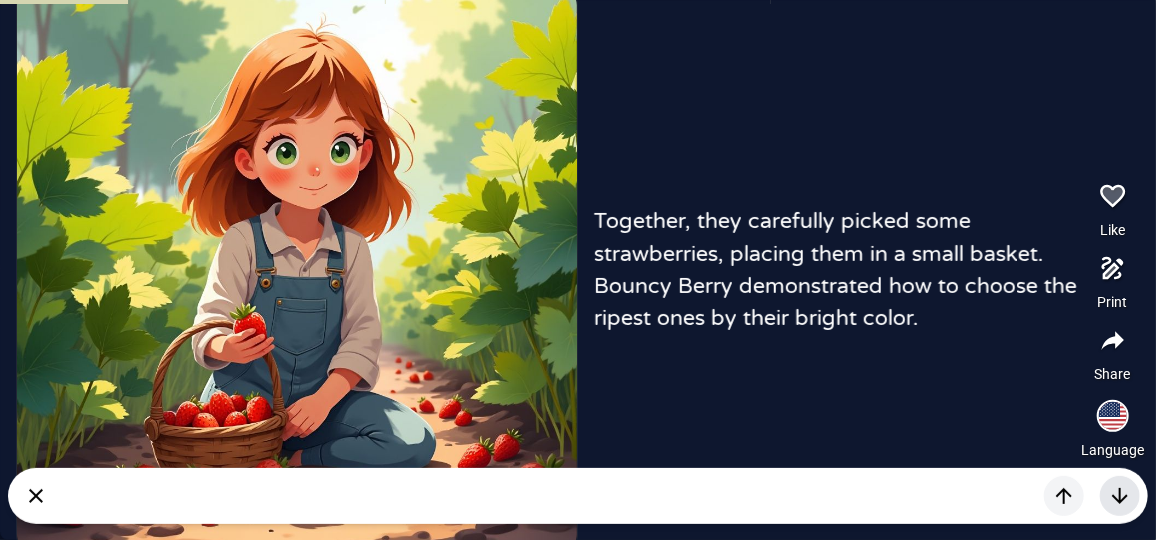 click 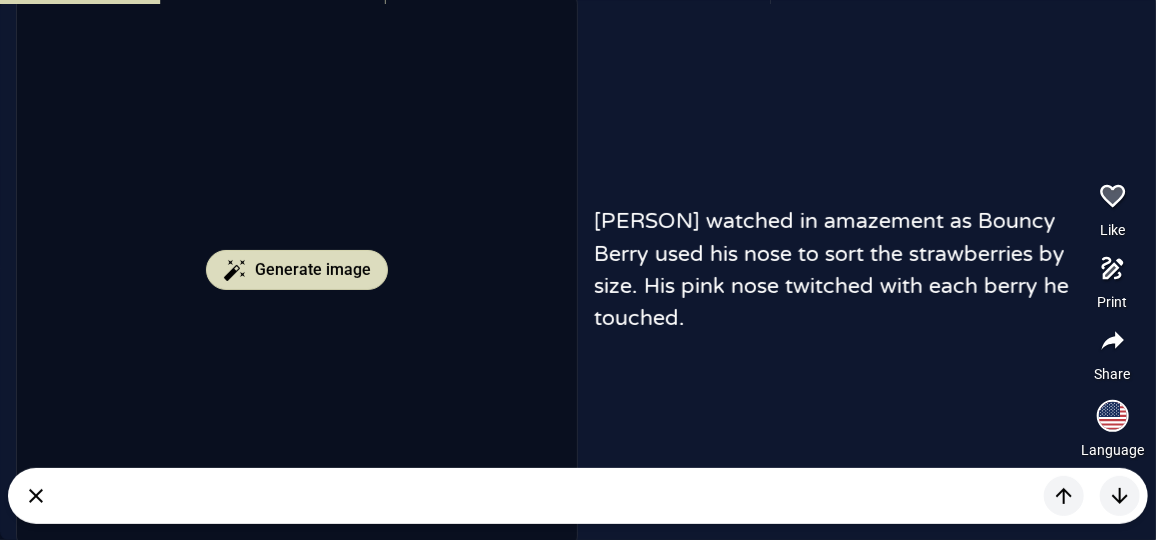 click on "Generate image" at bounding box center (313, 270) 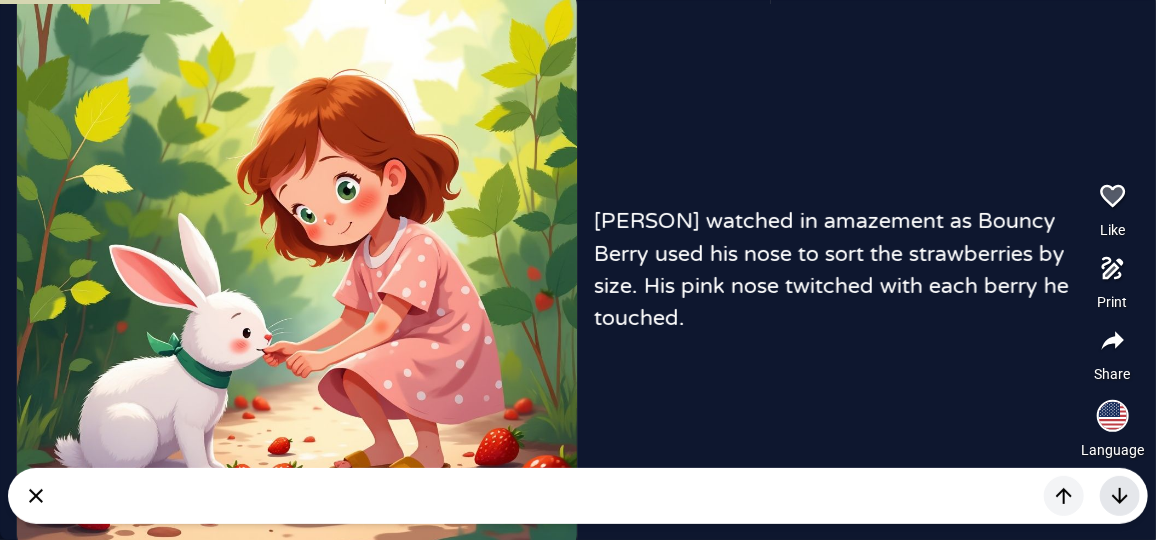 click 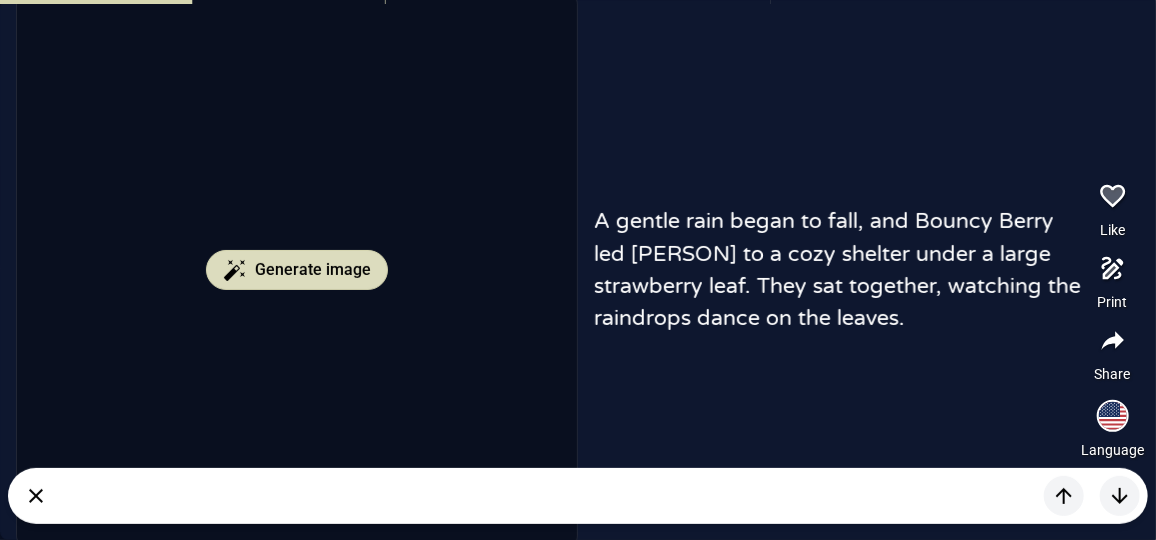 click on "Generate image" at bounding box center (313, 270) 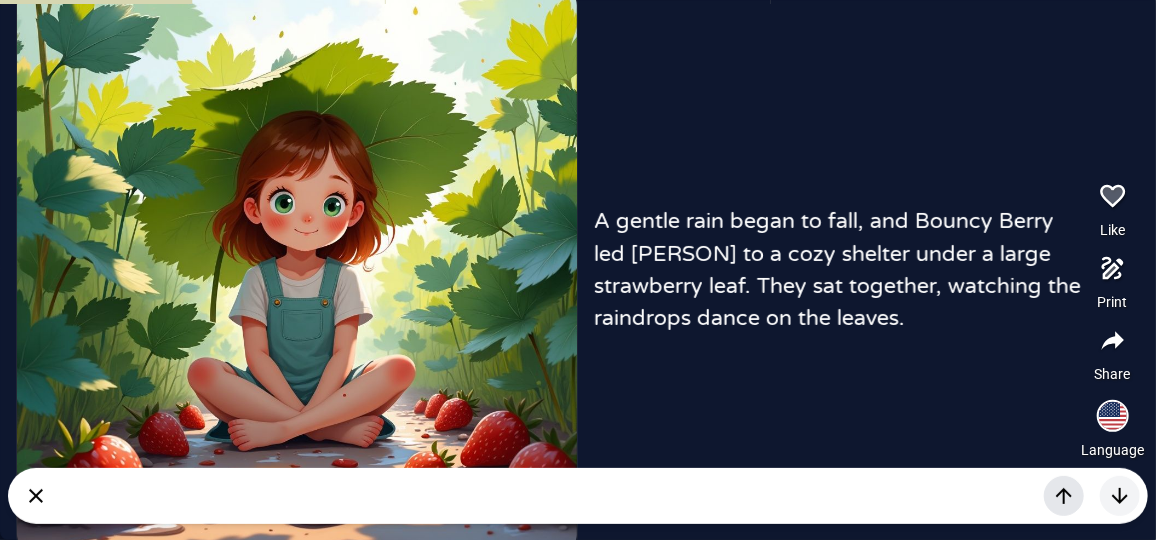 click 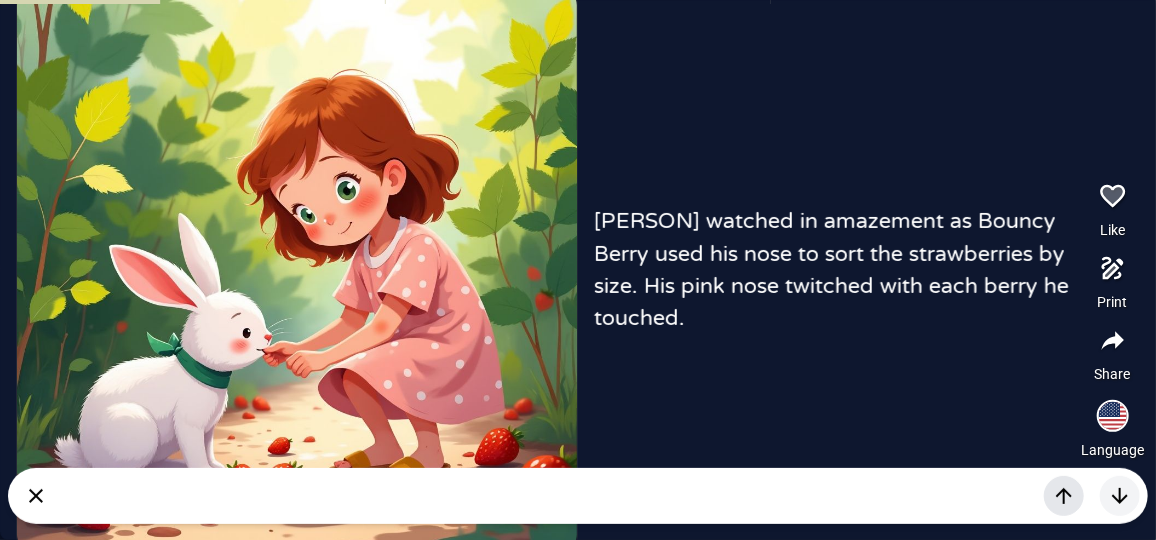click 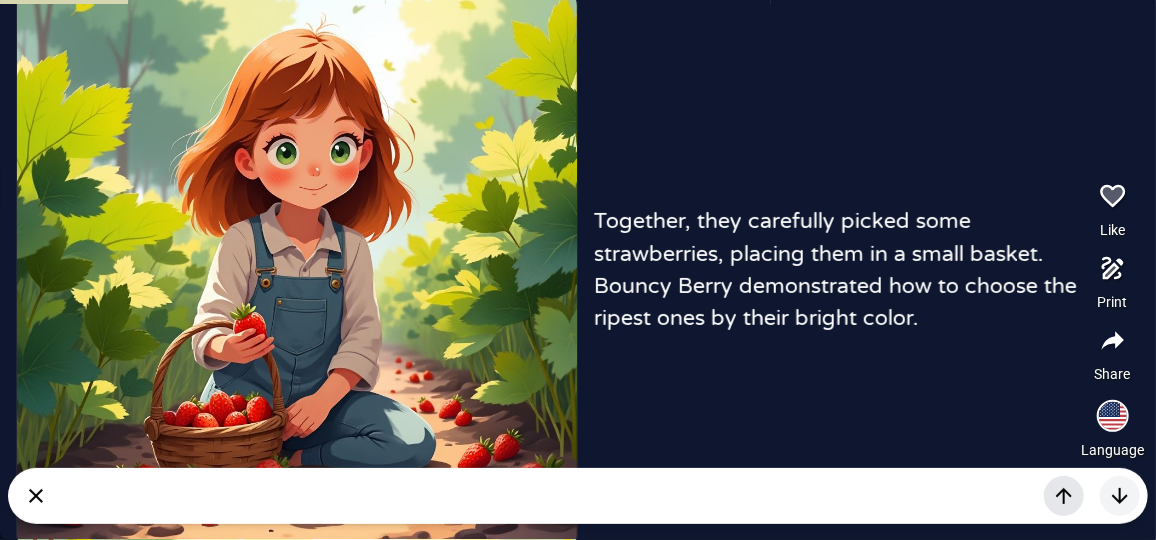 click 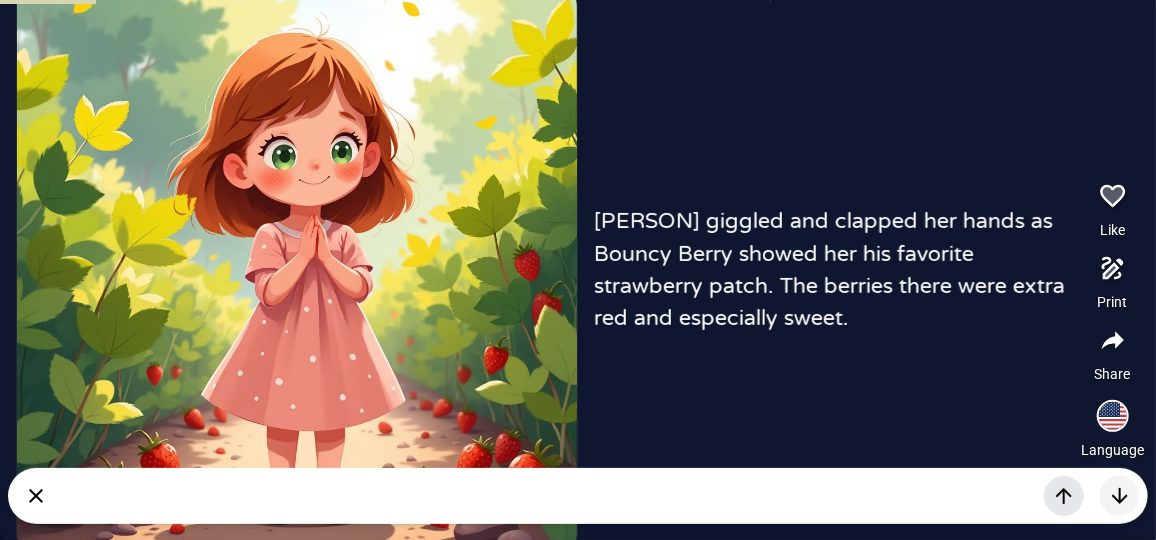 click 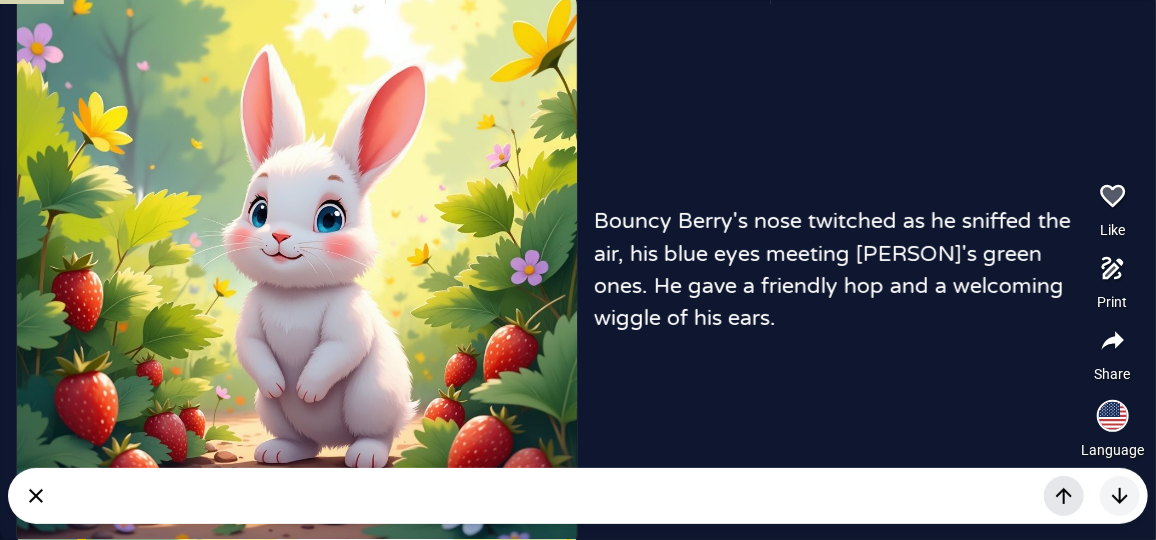 click 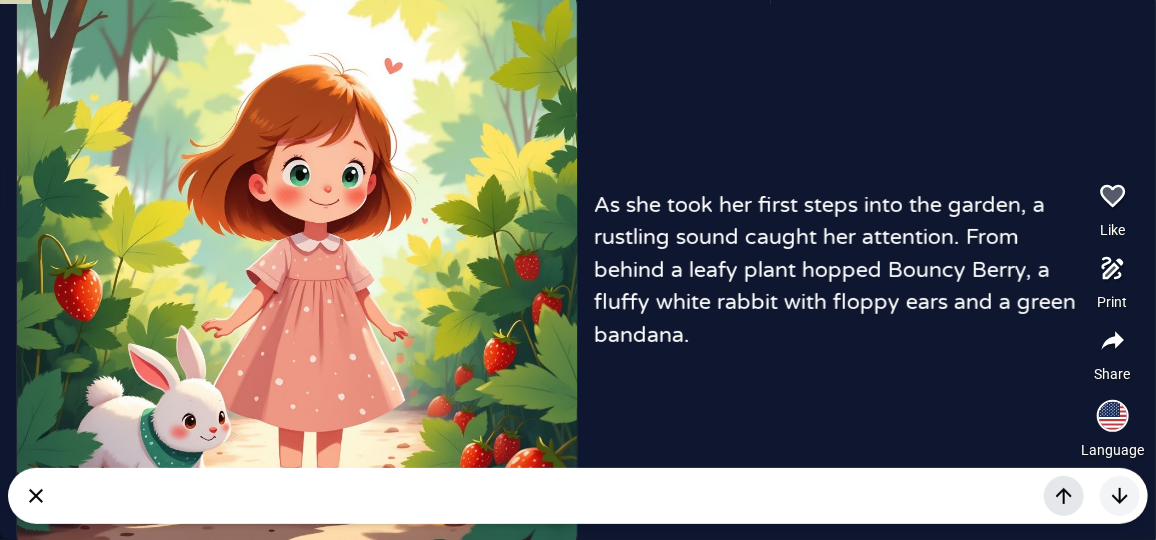 click 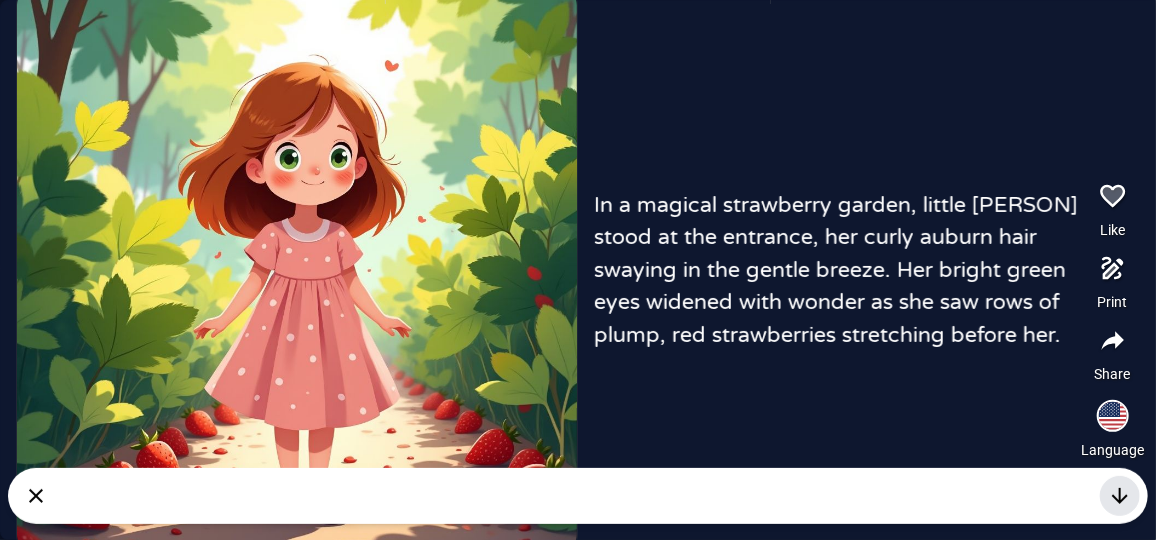 click 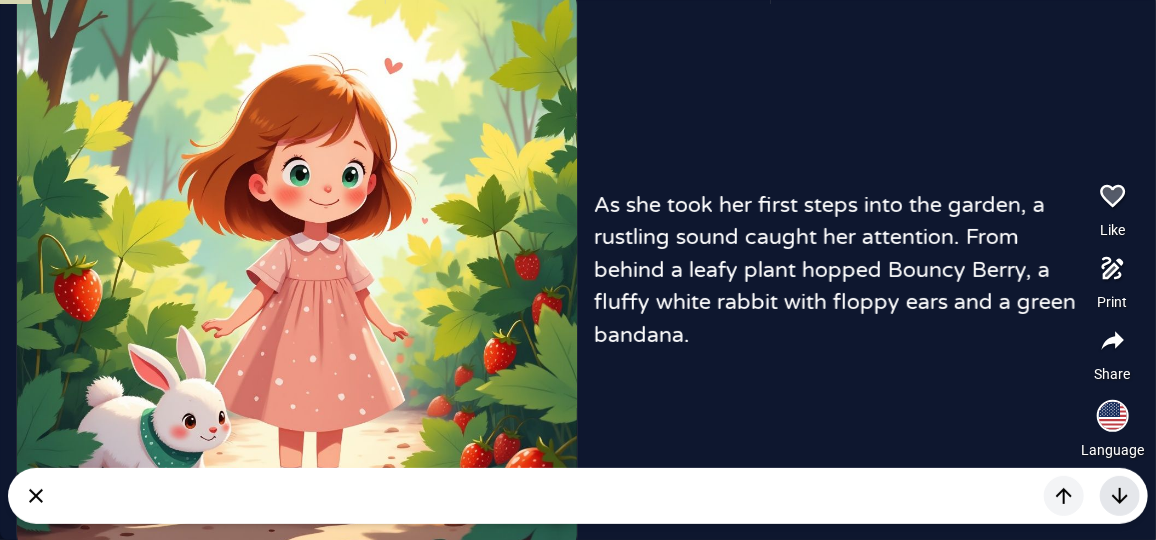 click 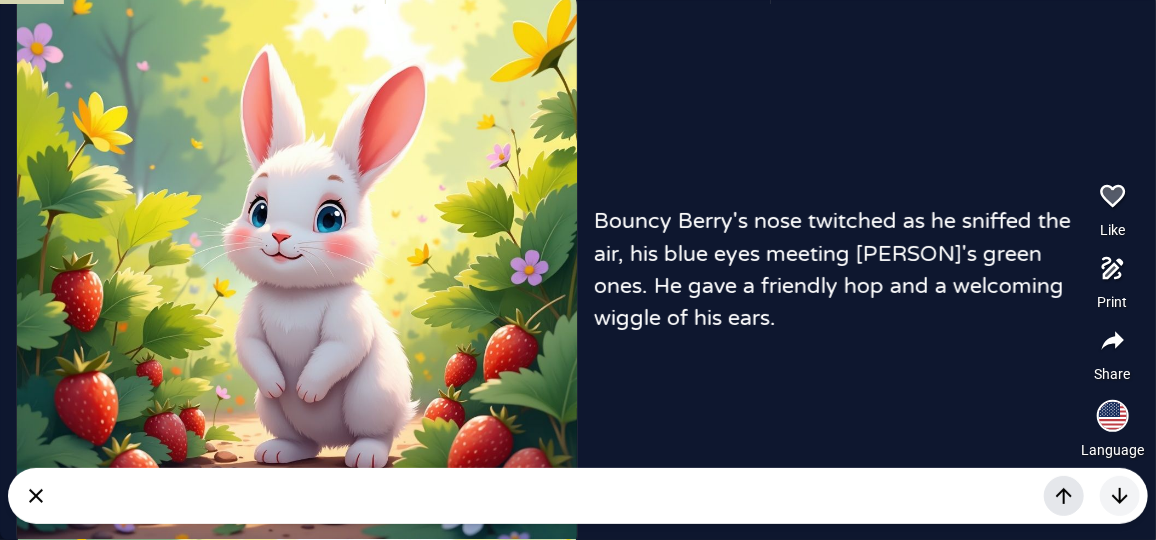 click 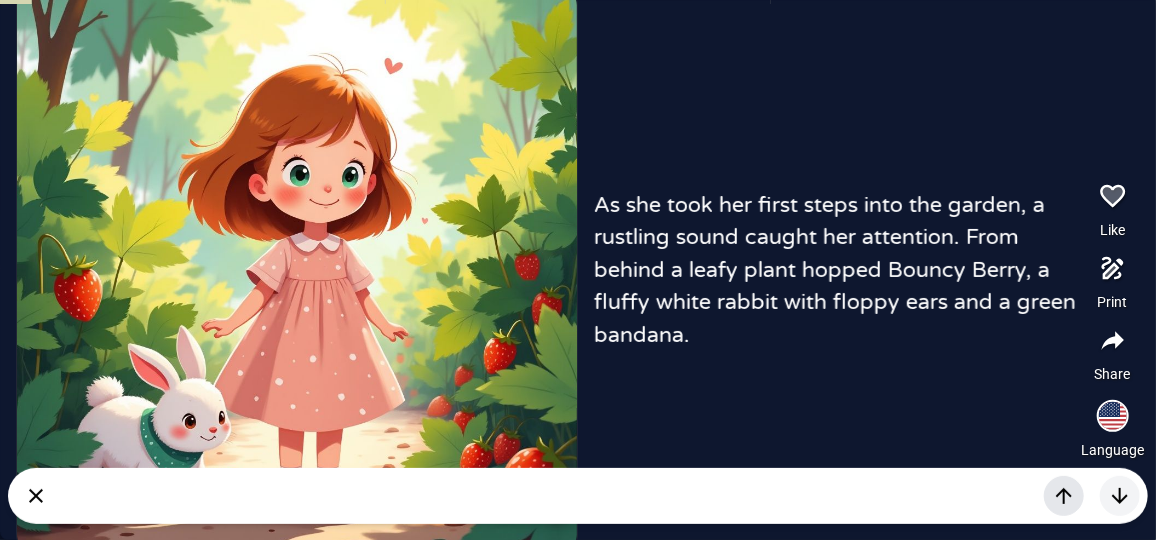 click 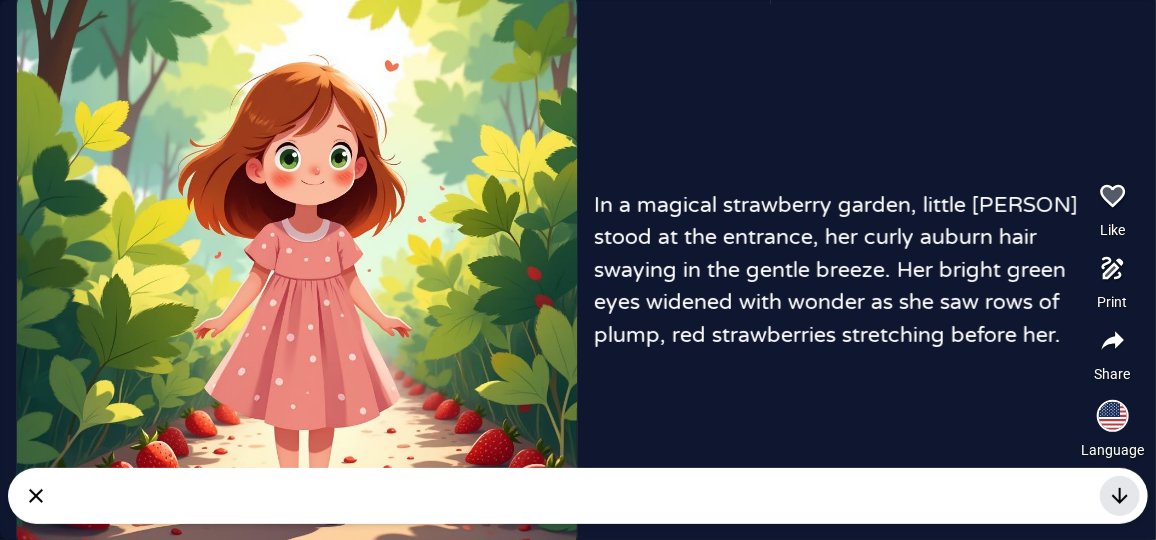 click 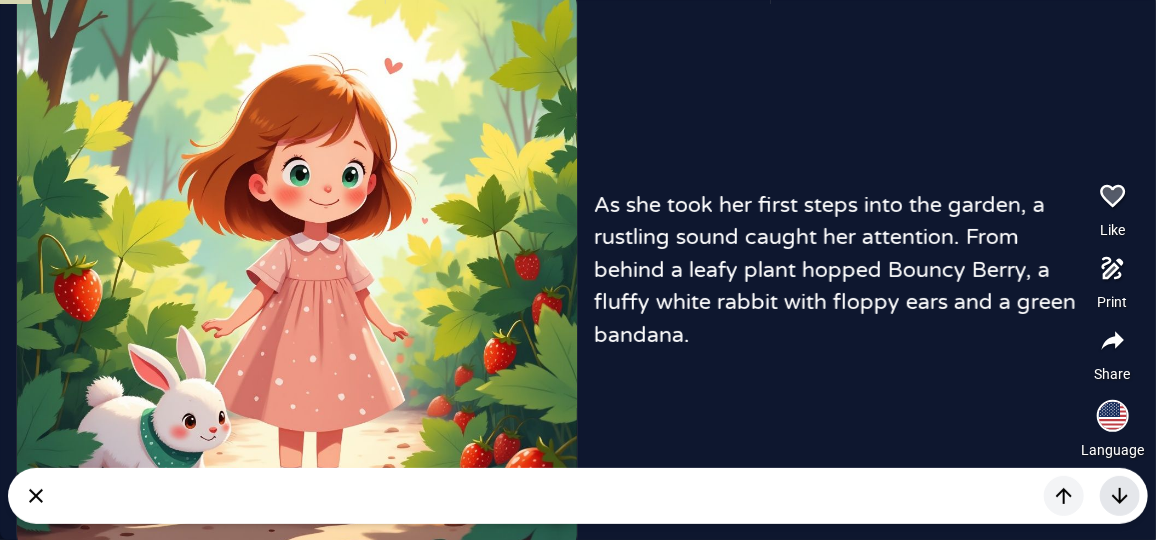 click 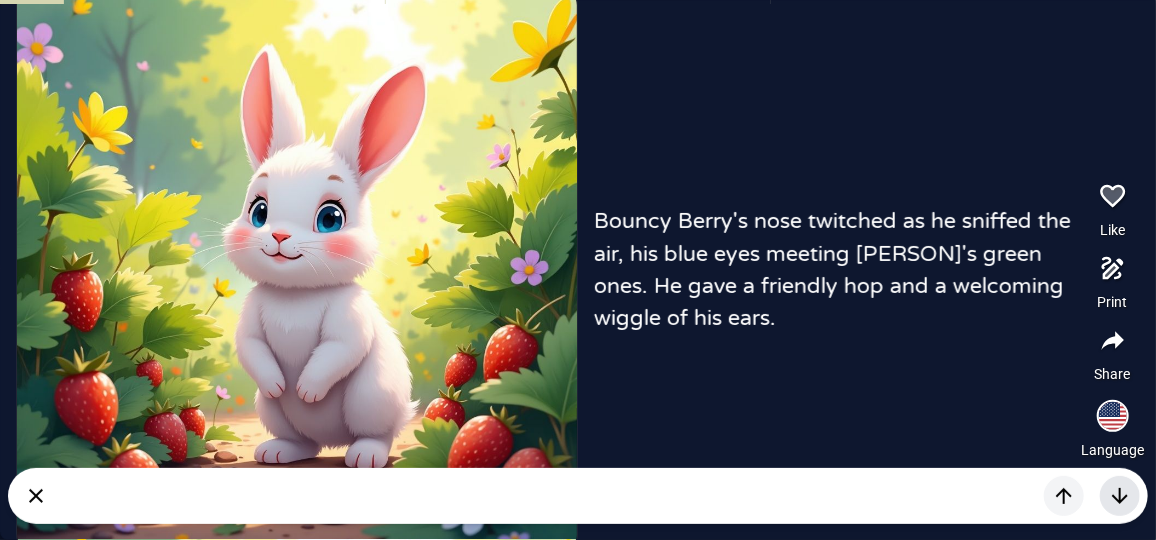 click 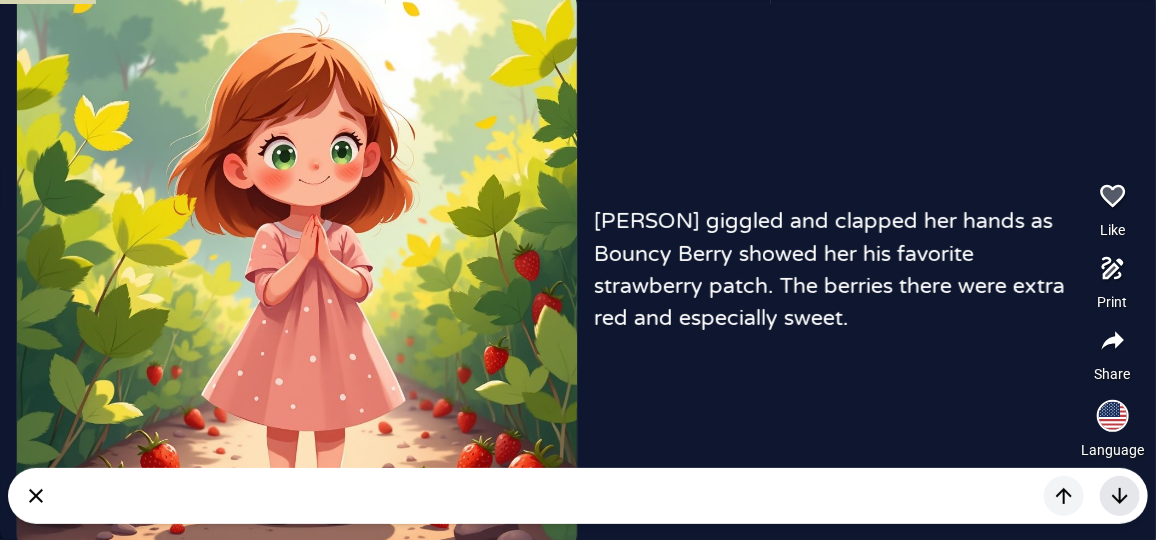 click 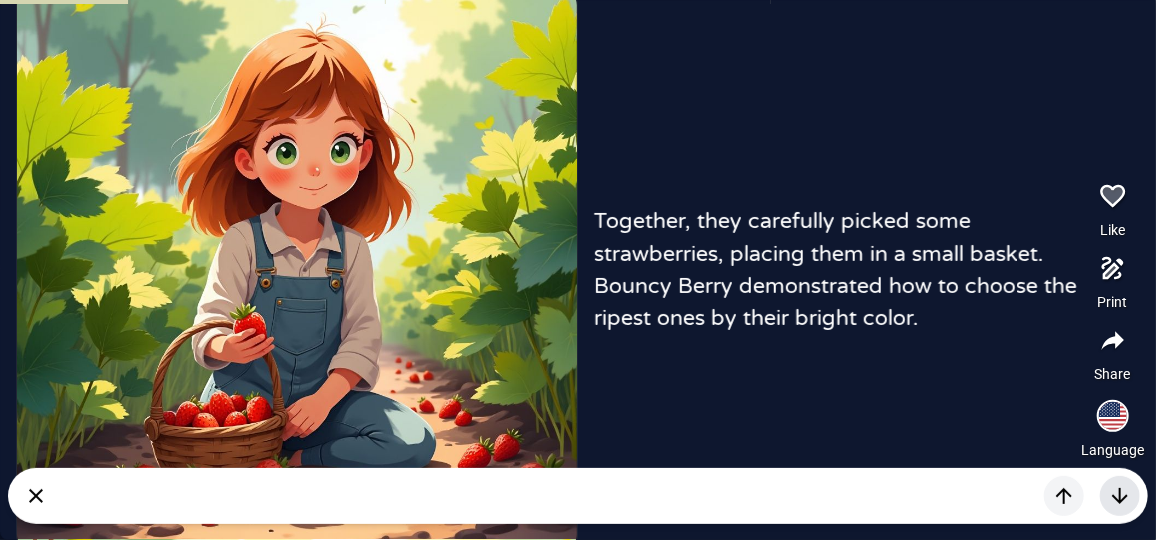 click 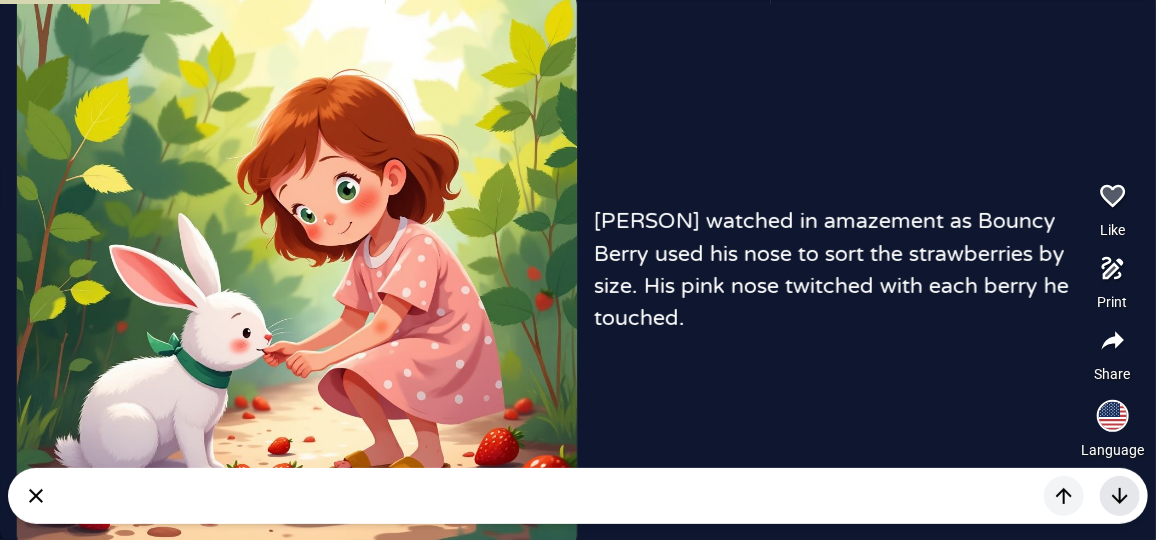 click 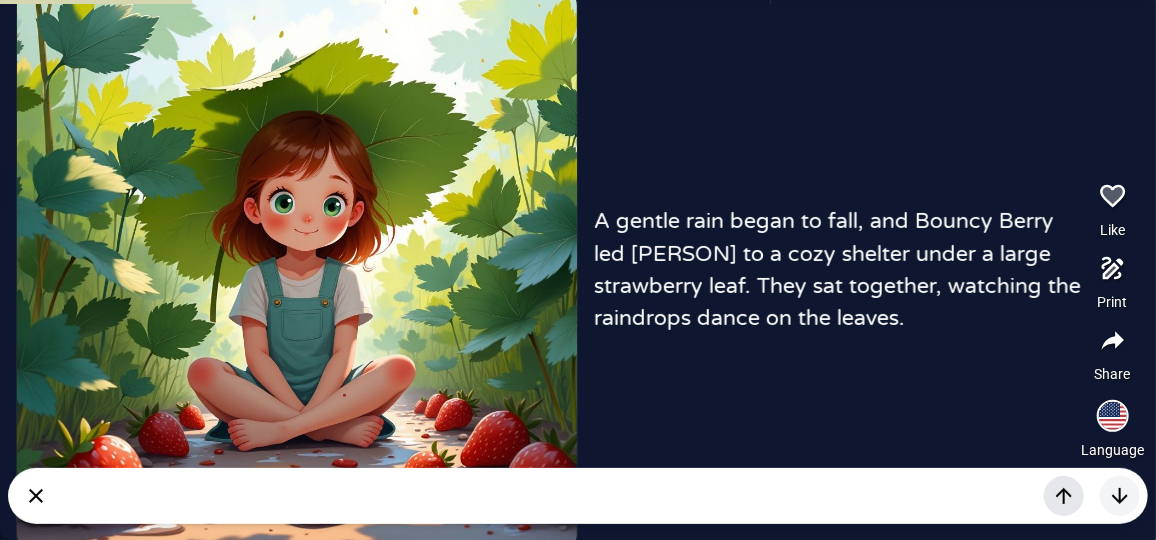 click 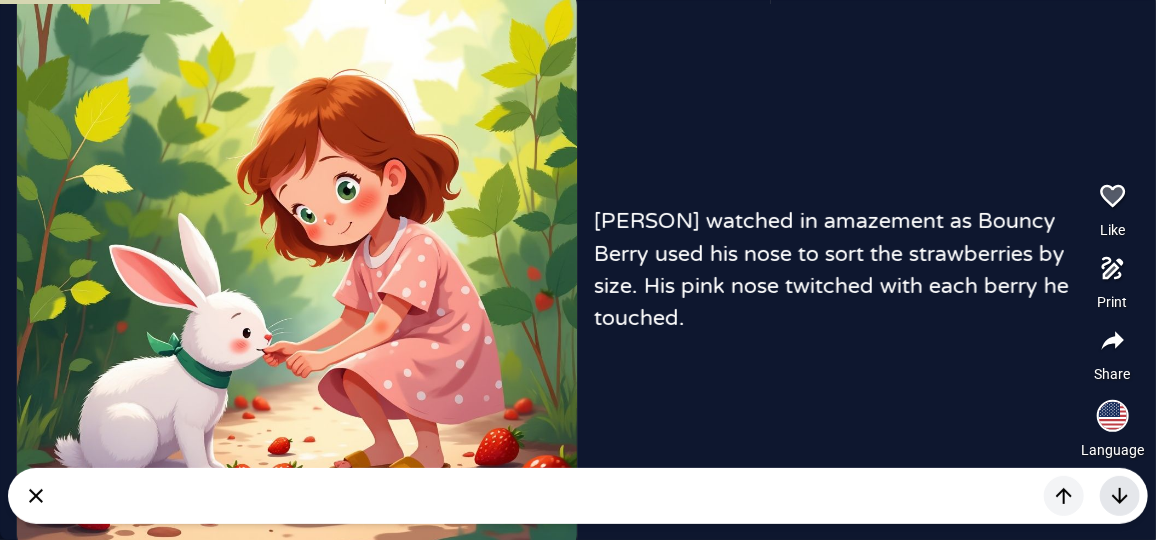 click 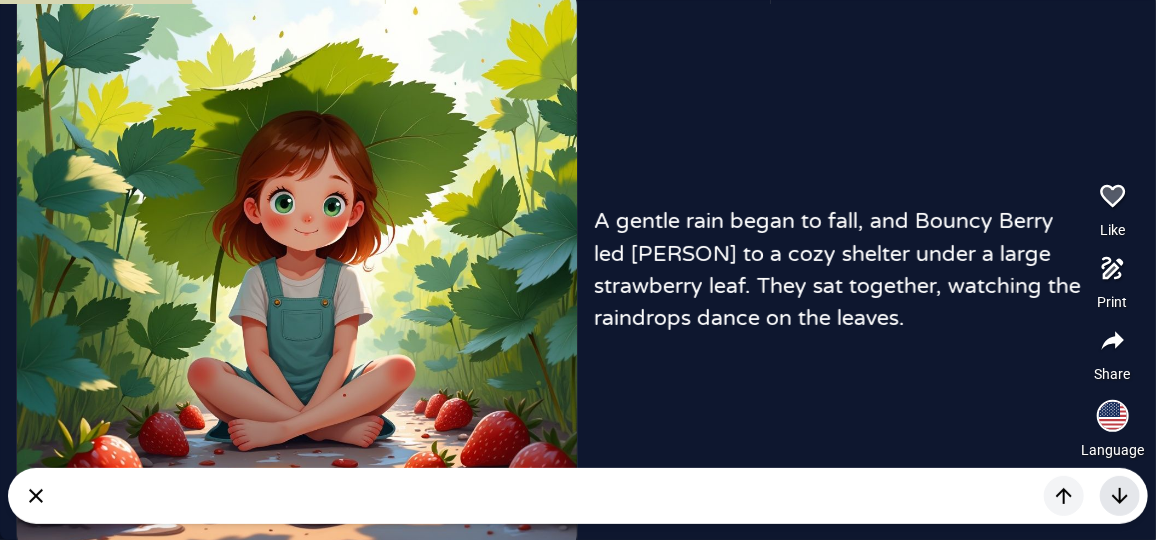 click 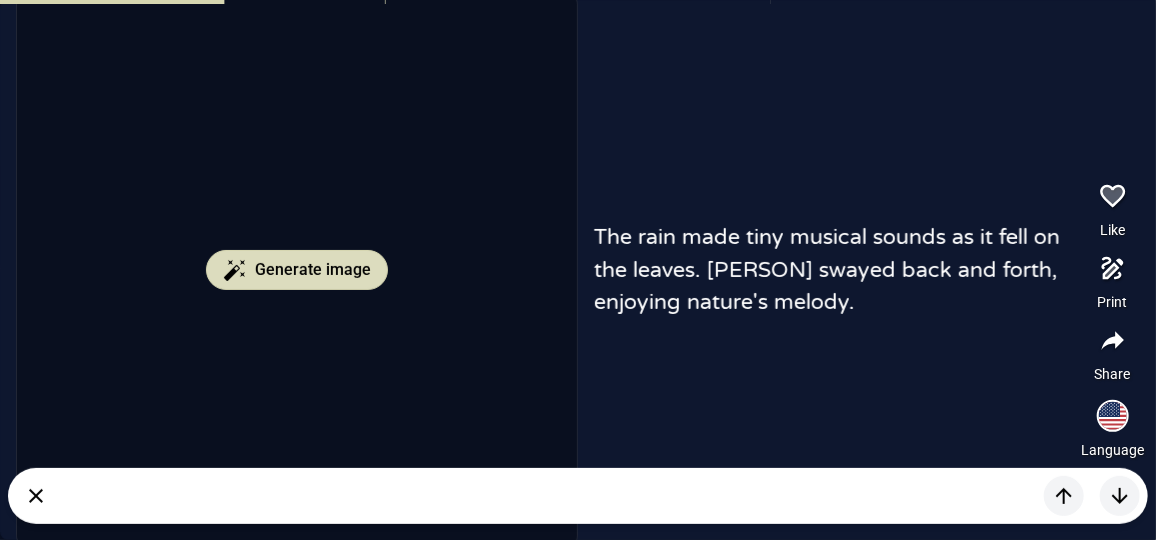 click on "Generate image" at bounding box center [313, 270] 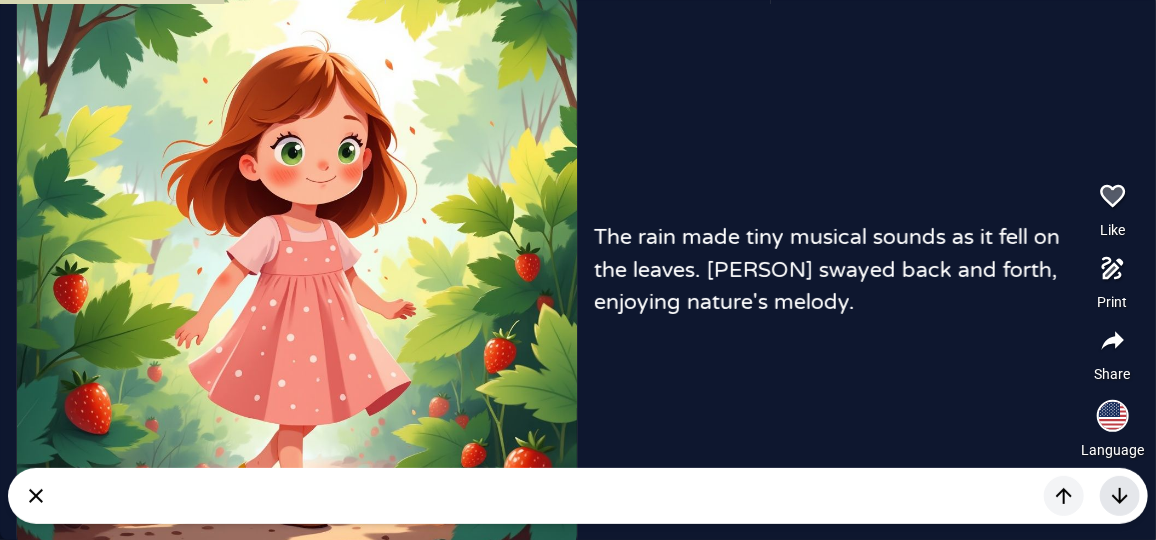 click 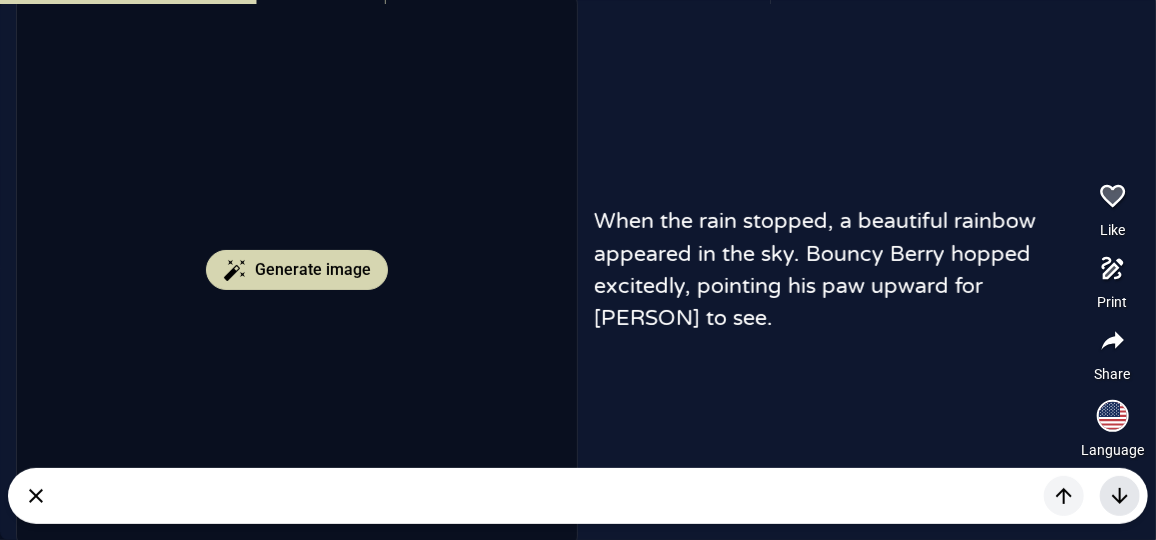 click 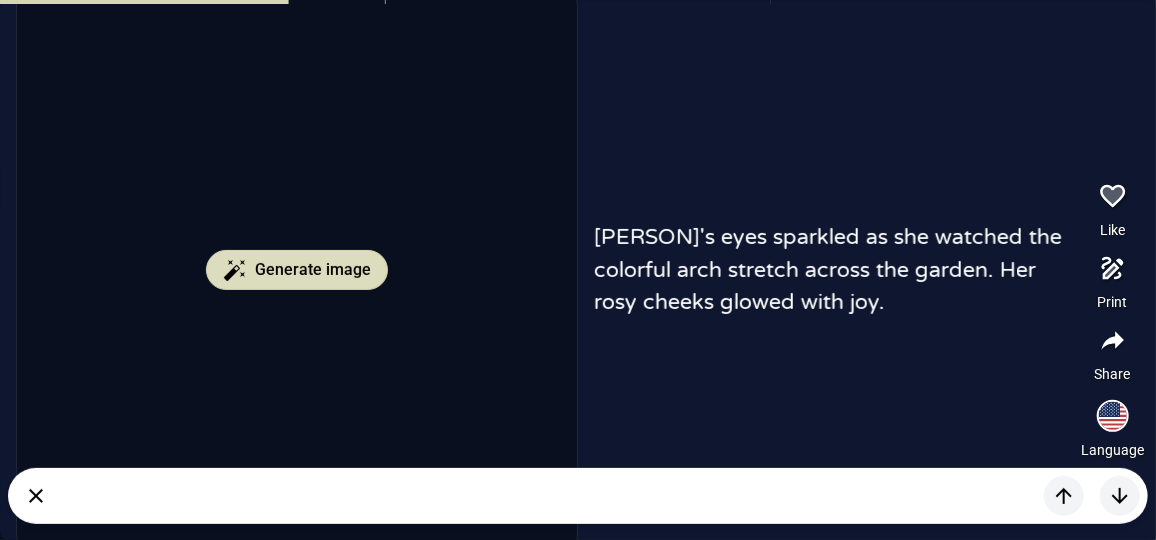 click on "Generate image" at bounding box center [297, 270] 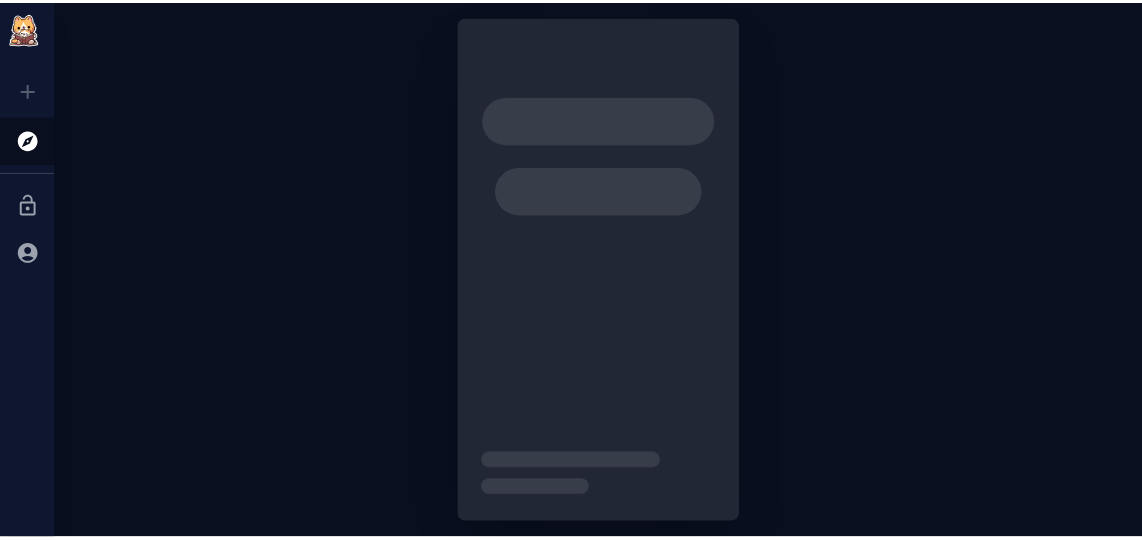scroll, scrollTop: 0, scrollLeft: 0, axis: both 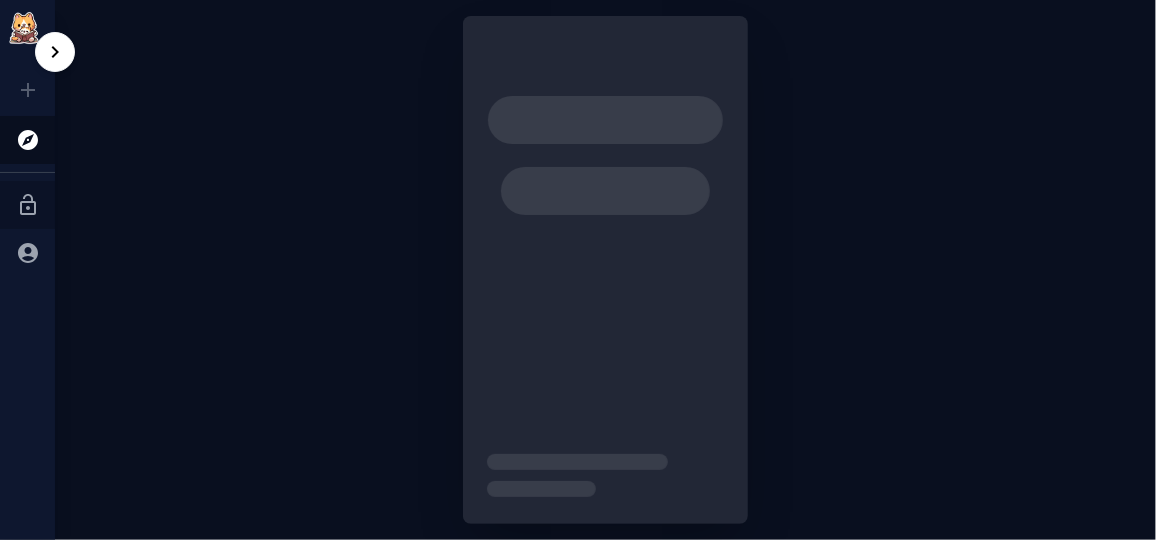 click 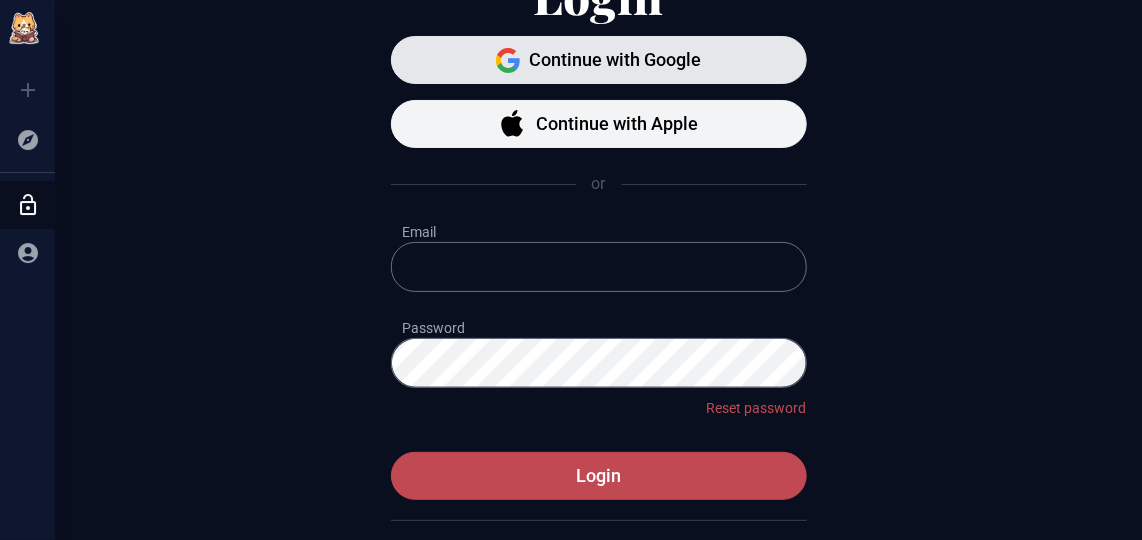 click on "Continue with Google" at bounding box center (616, 60) 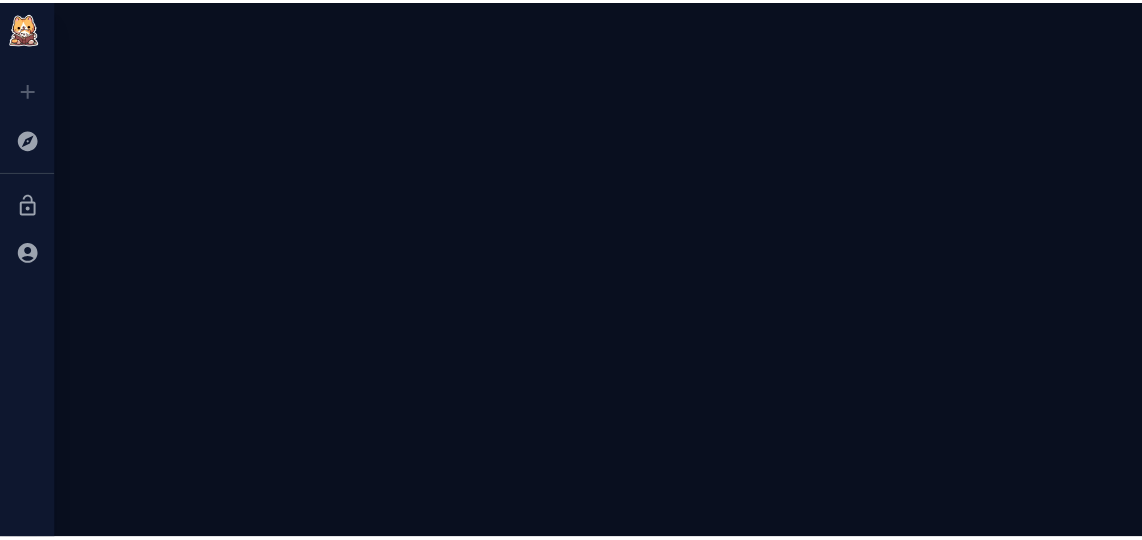 scroll, scrollTop: 0, scrollLeft: 0, axis: both 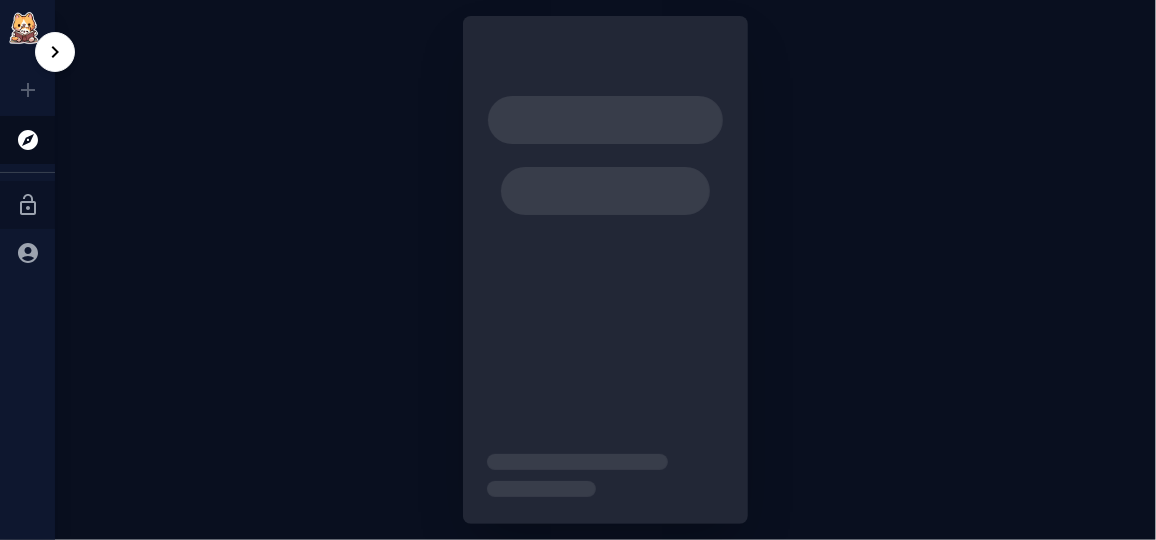 click 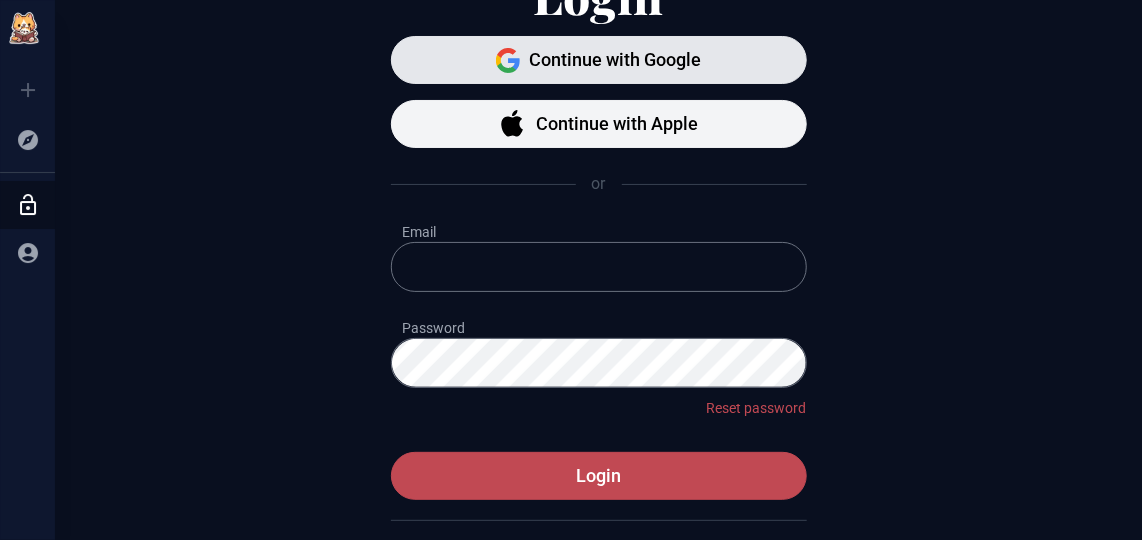 click on "Continue with Google" at bounding box center (616, 60) 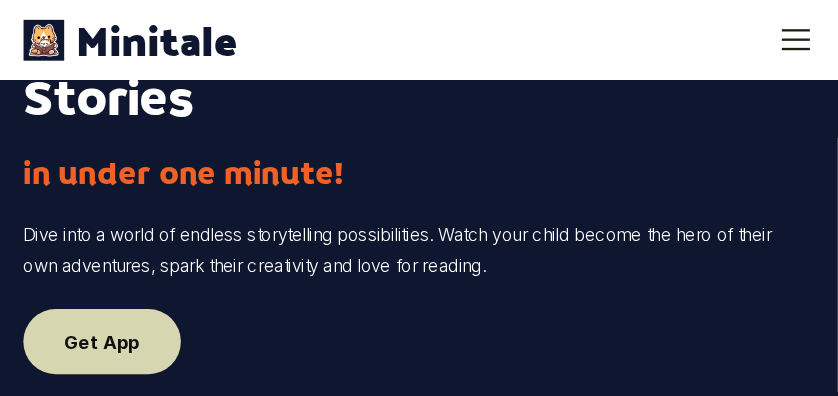 scroll, scrollTop: 0, scrollLeft: 0, axis: both 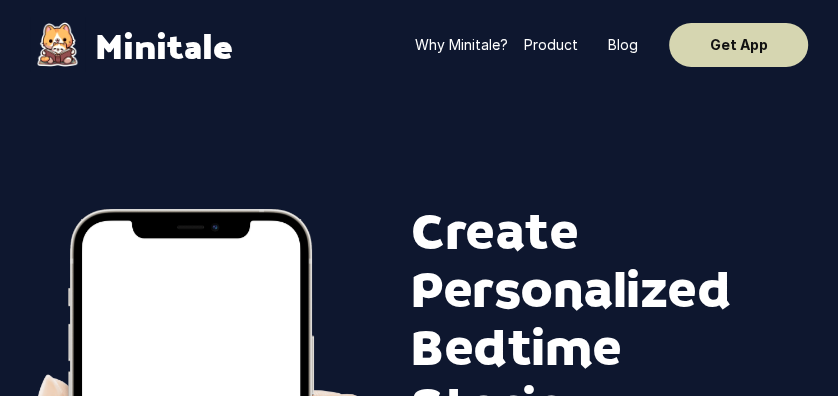 drag, startPoint x: 1246, startPoint y: 2, endPoint x: 475, endPoint y: 136, distance: 782.558 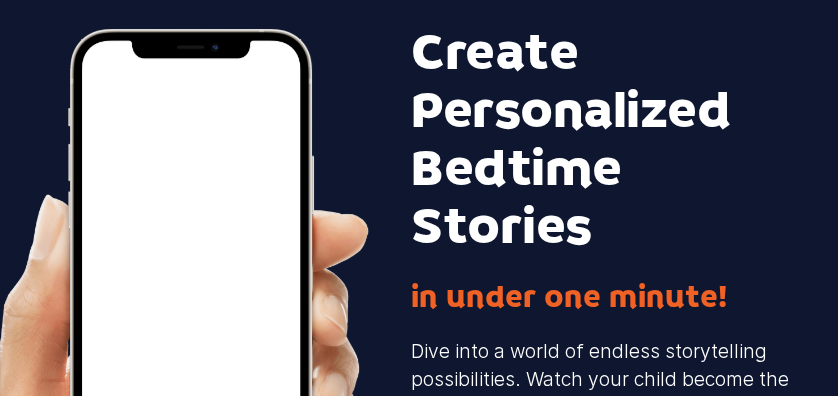 scroll, scrollTop: 200, scrollLeft: 0, axis: vertical 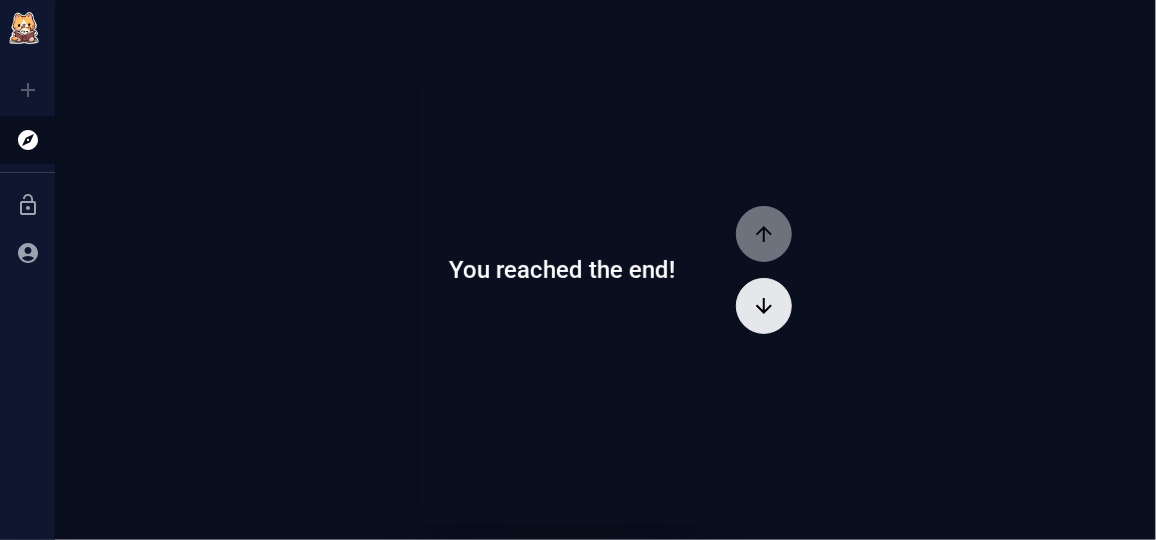 click 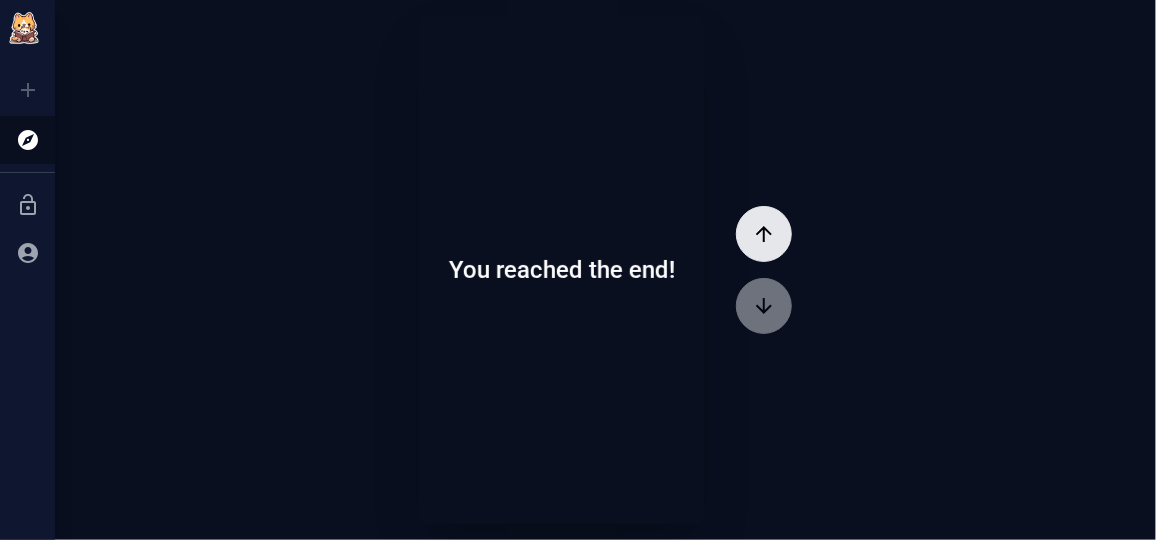 click 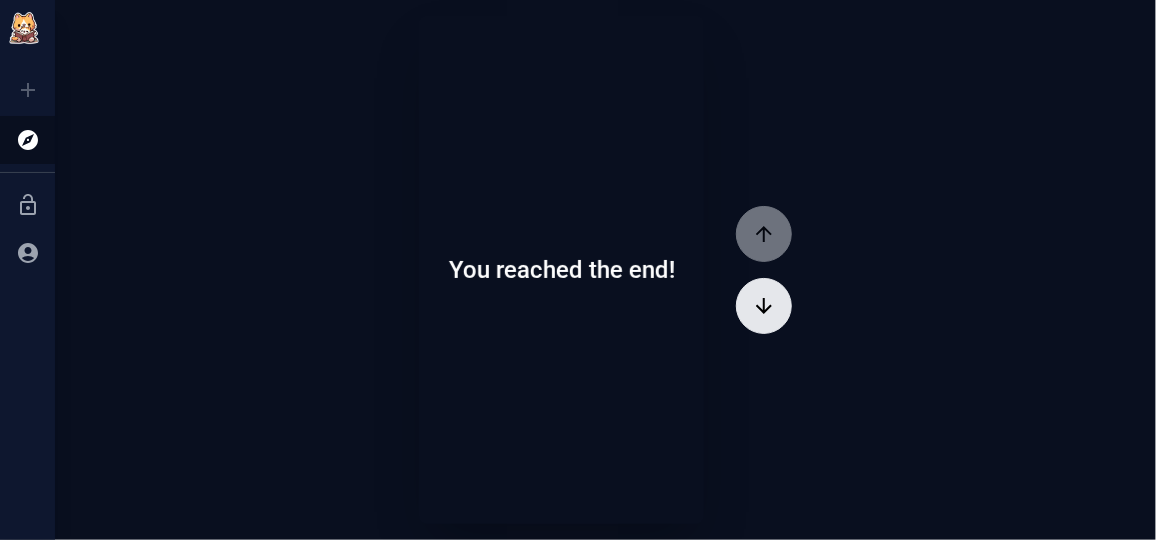 click 